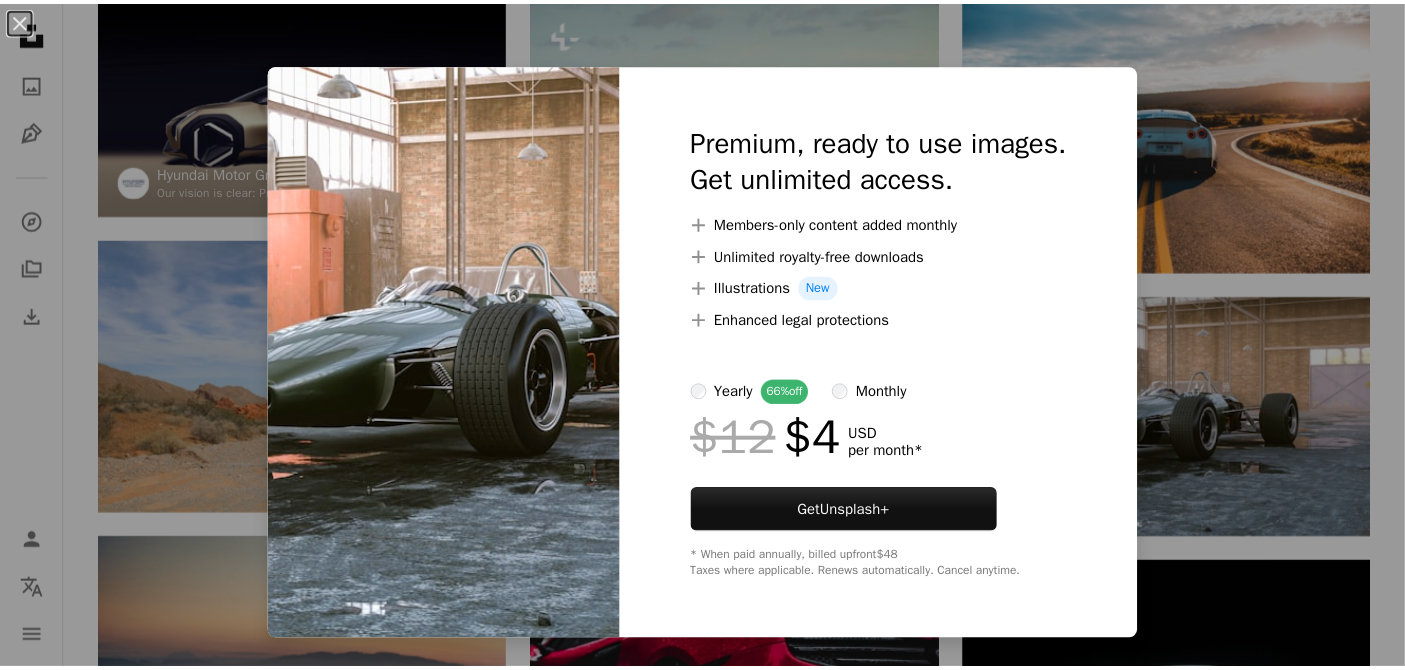 scroll, scrollTop: 276, scrollLeft: 0, axis: vertical 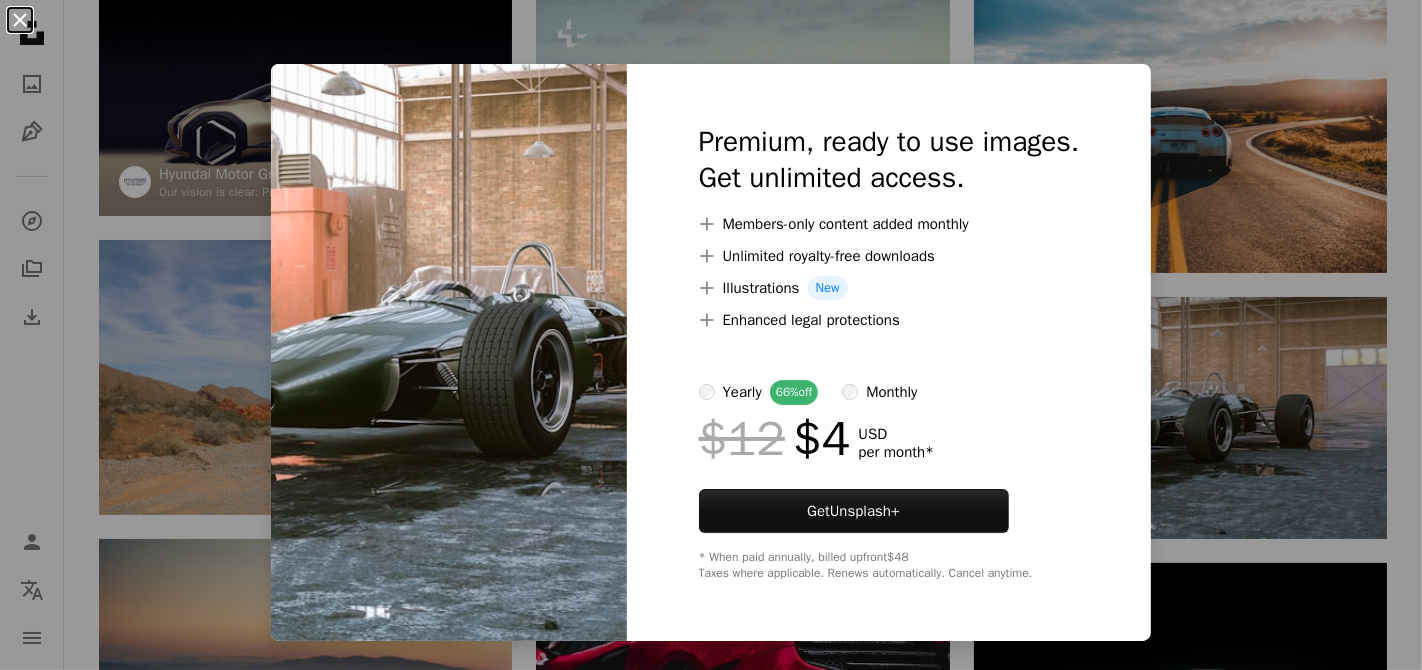 click on "An X shape" at bounding box center (20, 20) 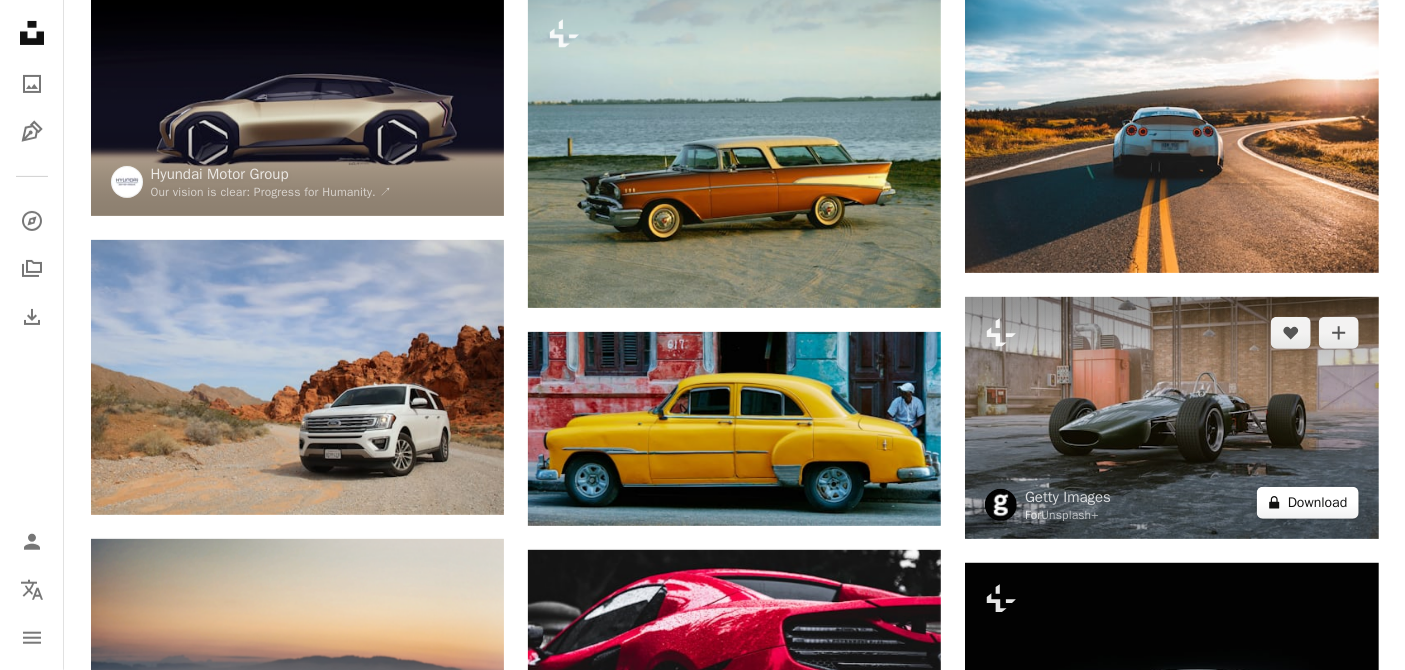 click 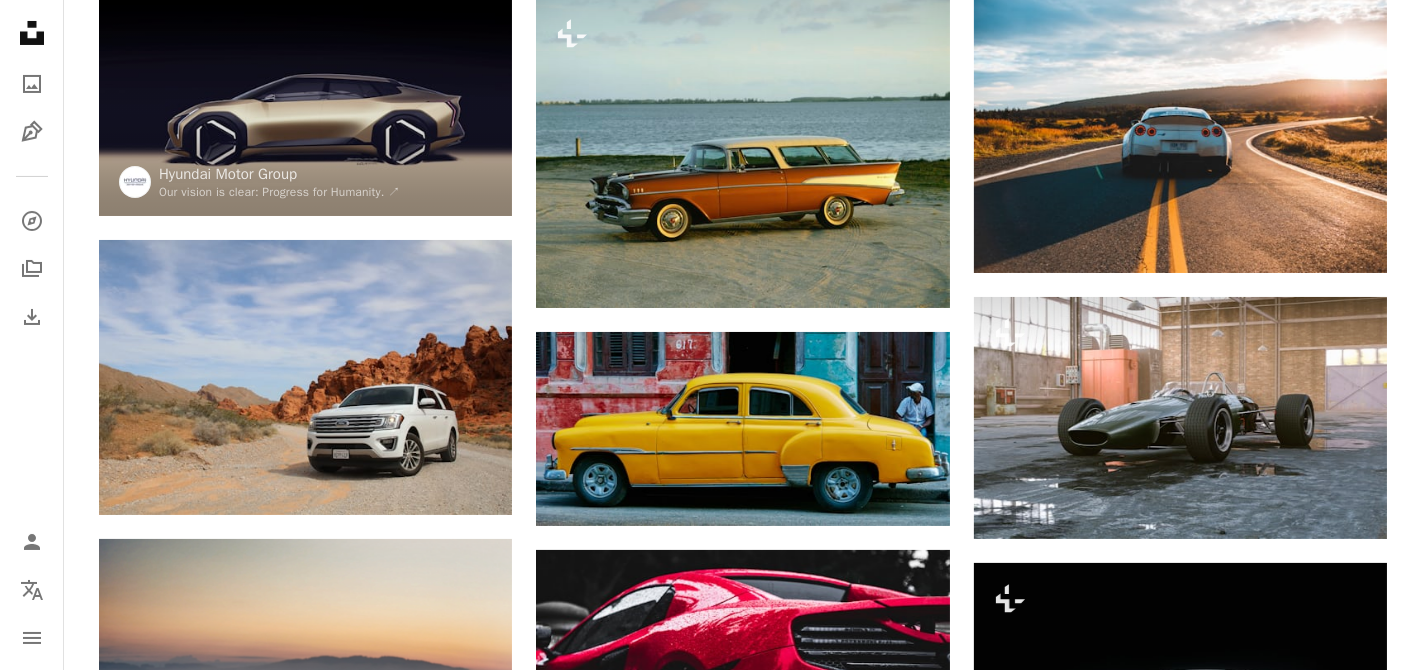 click on "An X shape" at bounding box center [20, 20] 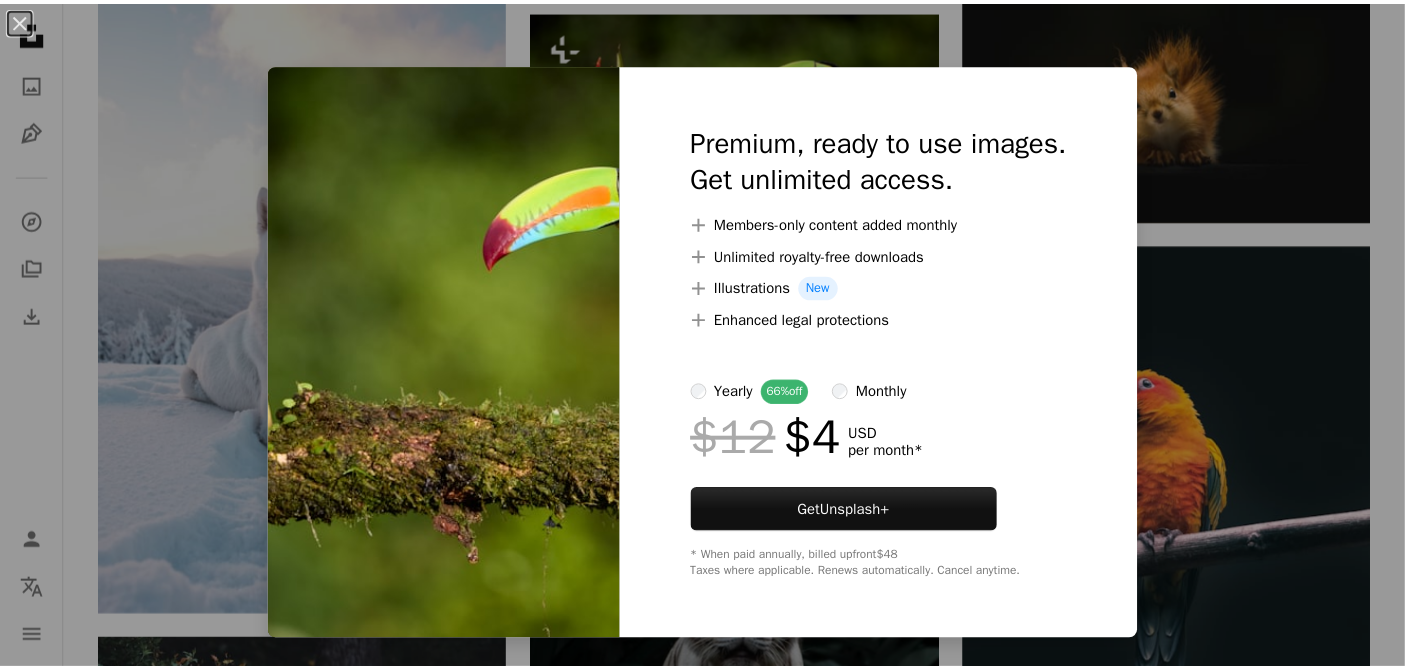 scroll, scrollTop: 1432, scrollLeft: 0, axis: vertical 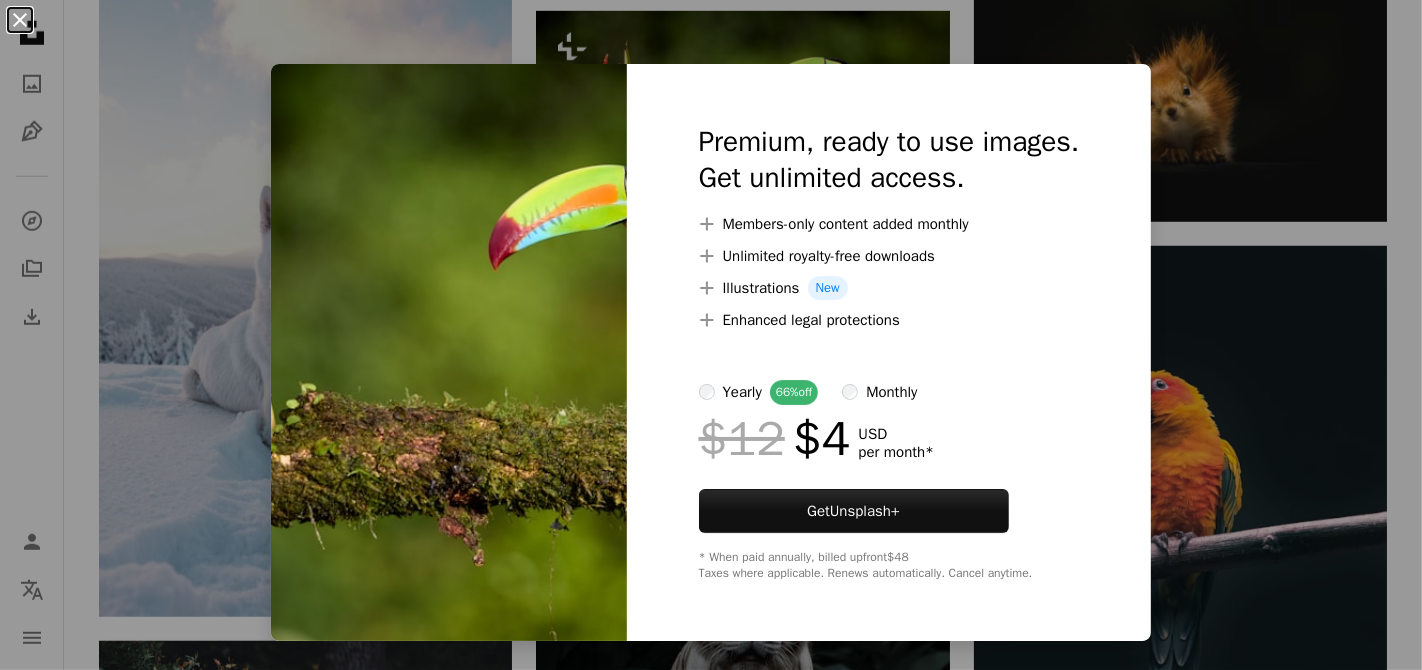 click on "An X shape" at bounding box center [20, 20] 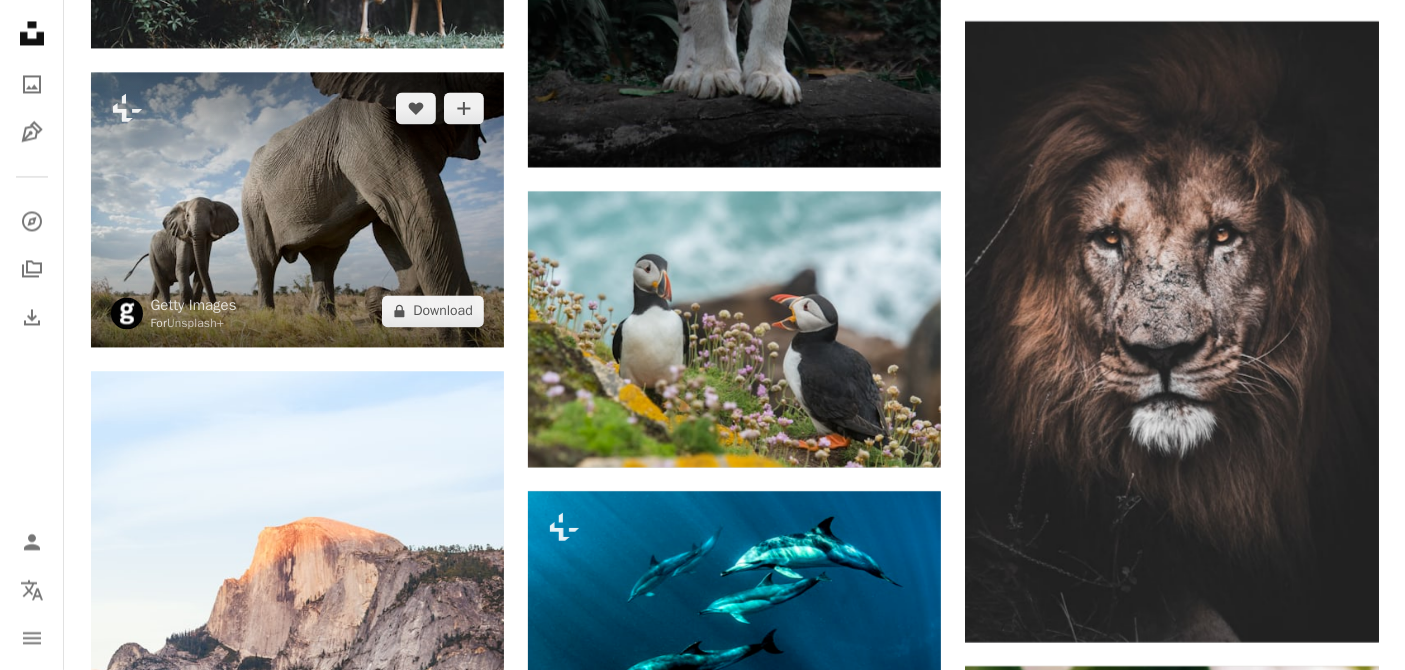 scroll, scrollTop: 2322, scrollLeft: 0, axis: vertical 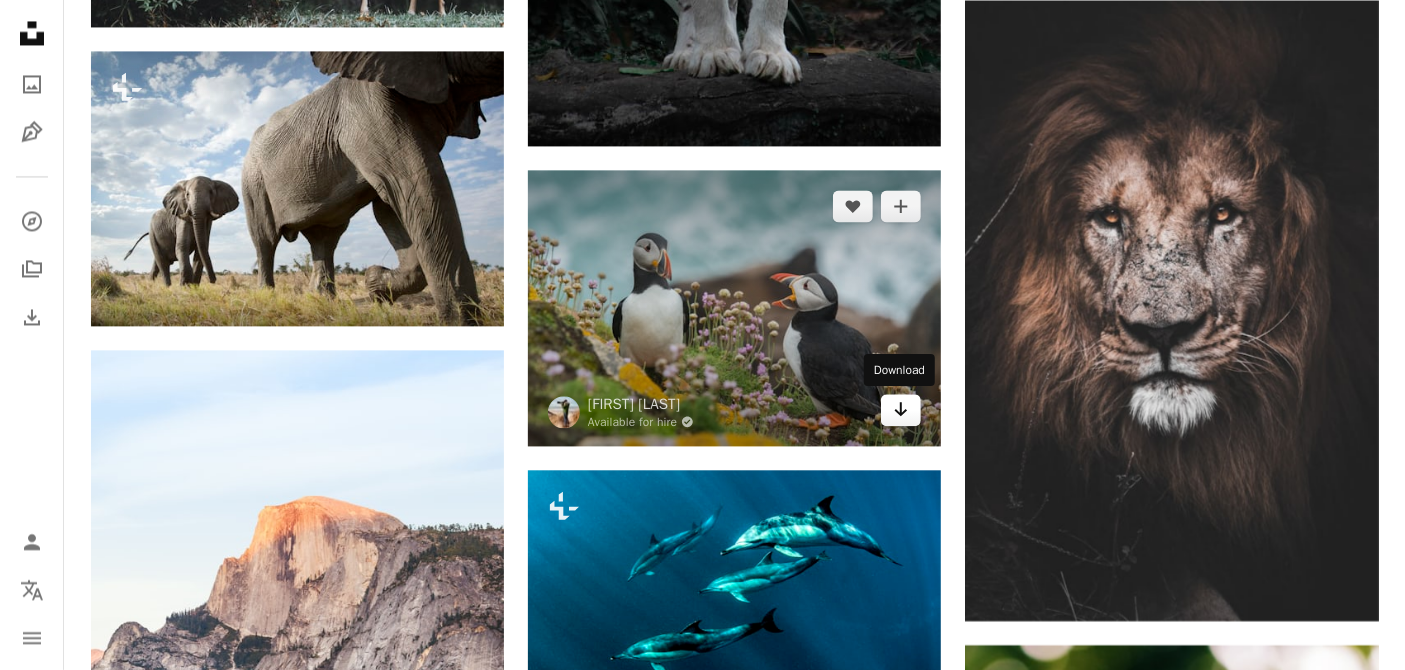 click on "Arrow pointing down" 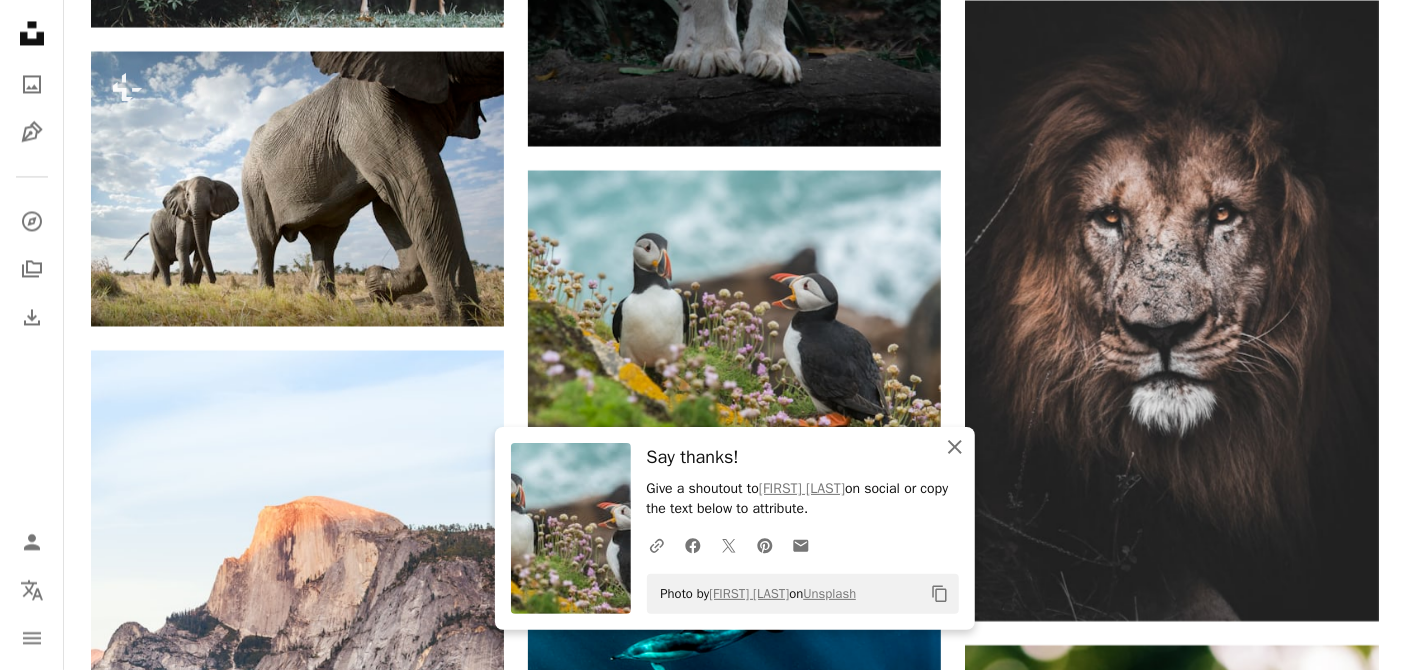 click on "An X shape" 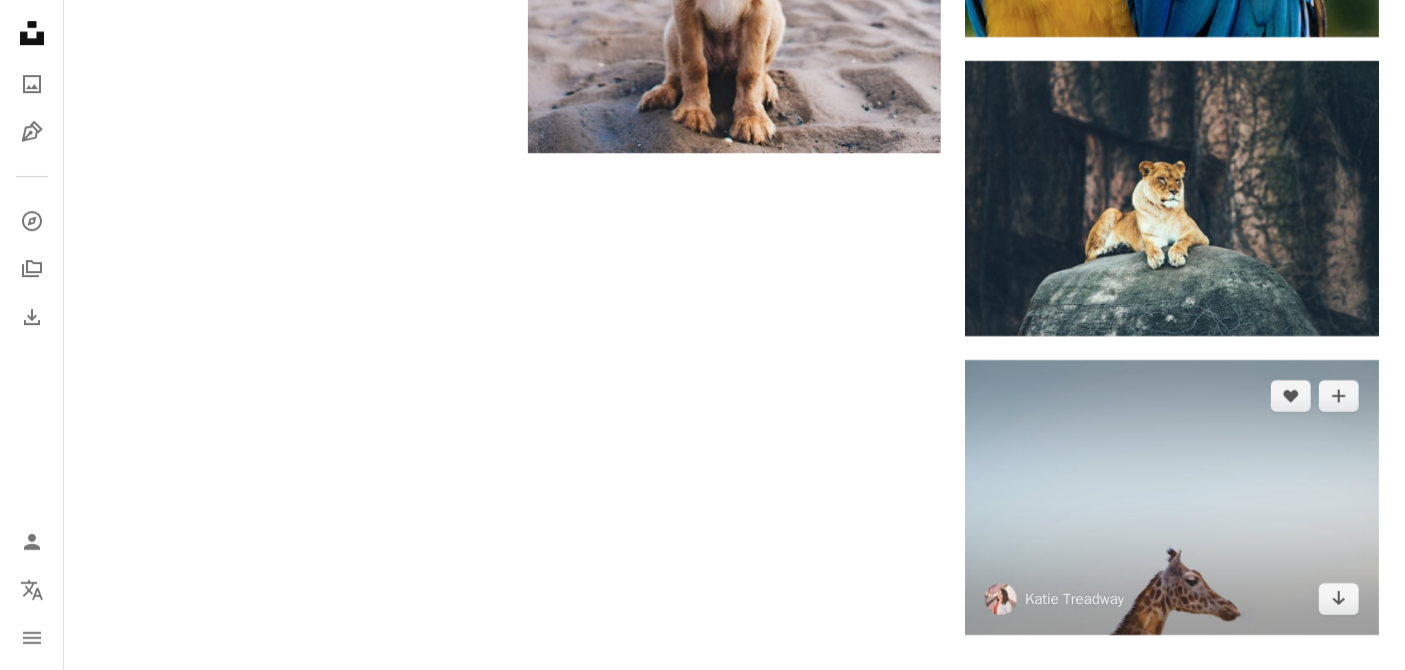 scroll, scrollTop: 3536, scrollLeft: 0, axis: vertical 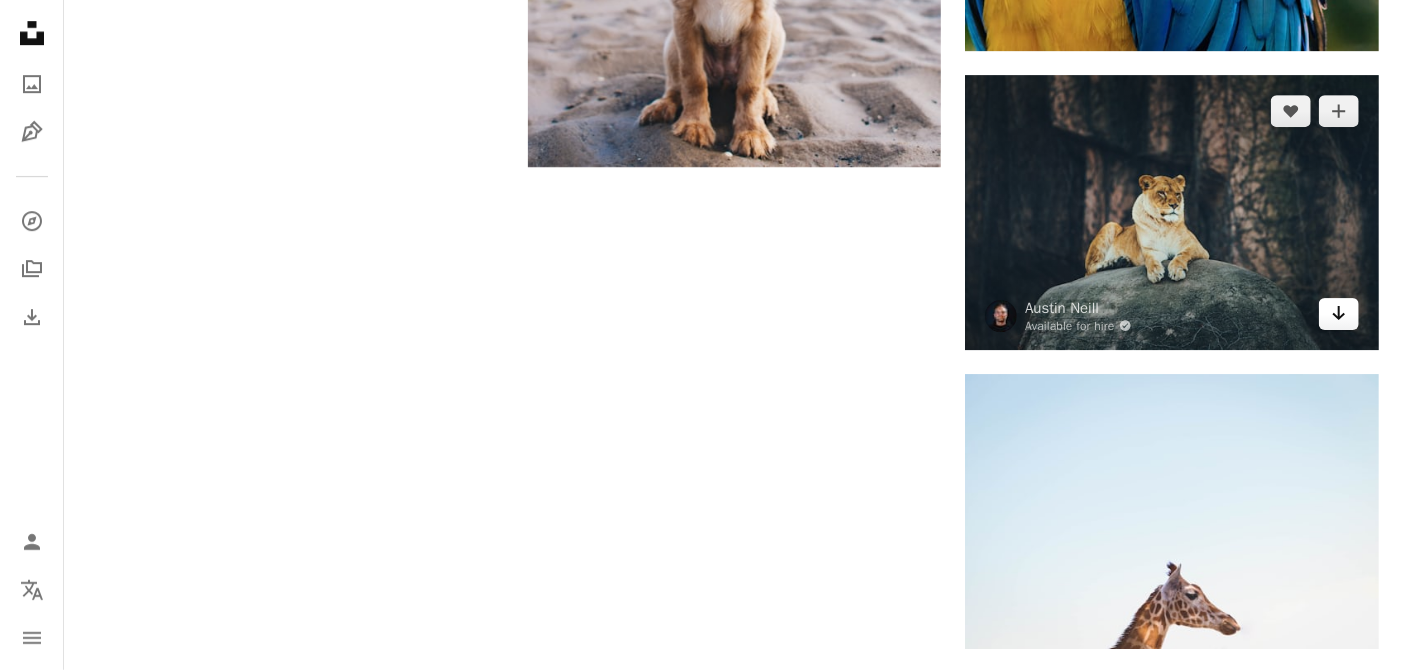 click on "Arrow pointing down" 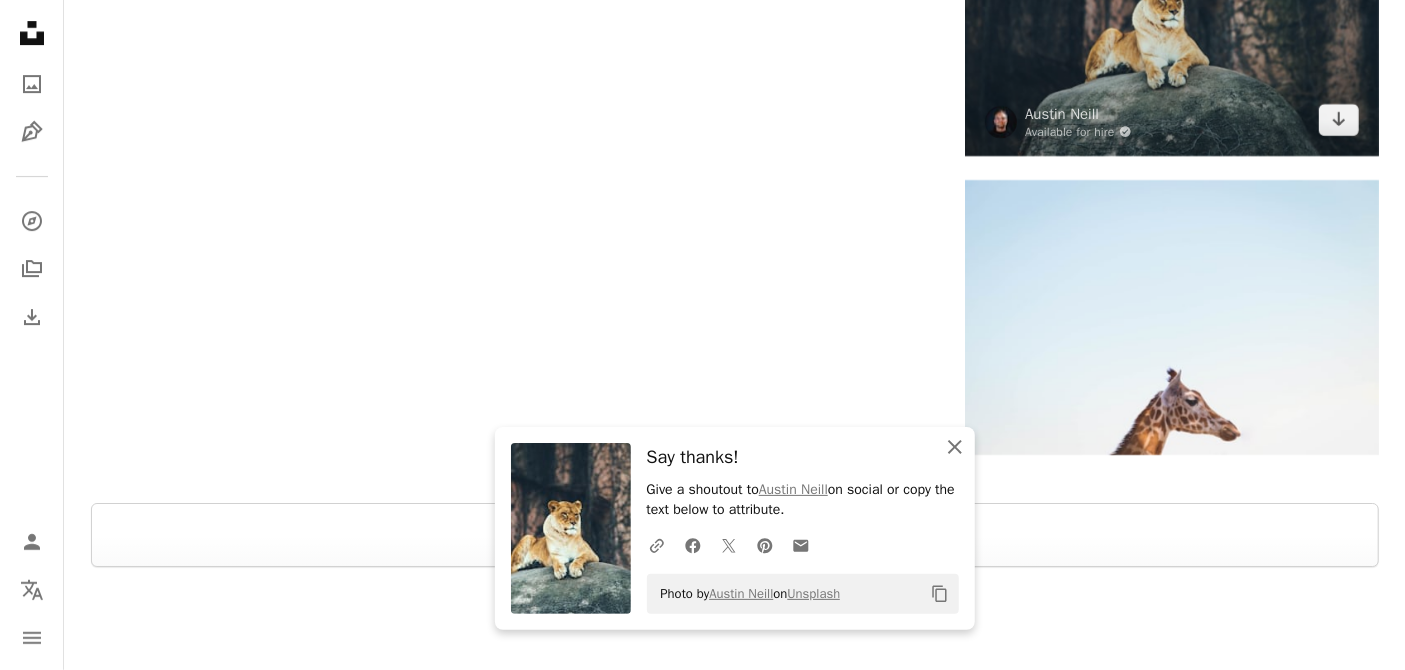 scroll, scrollTop: 3734, scrollLeft: 0, axis: vertical 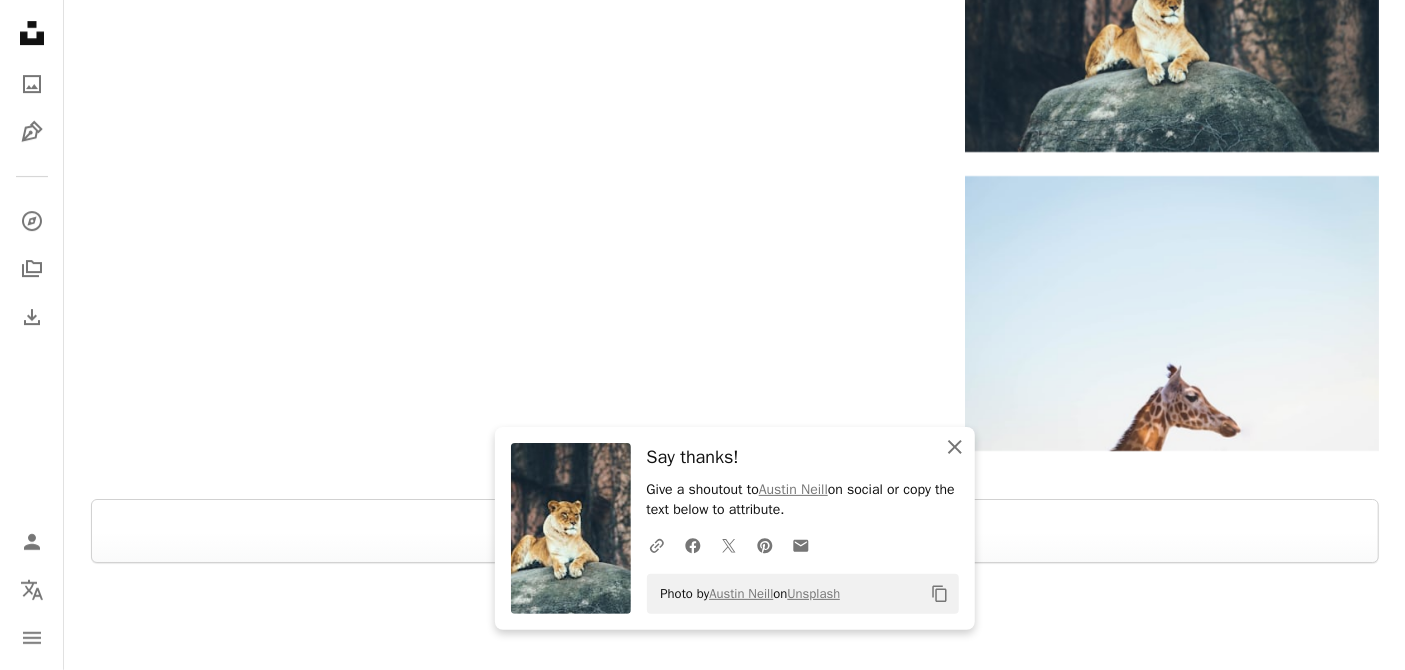 click on "An X shape" 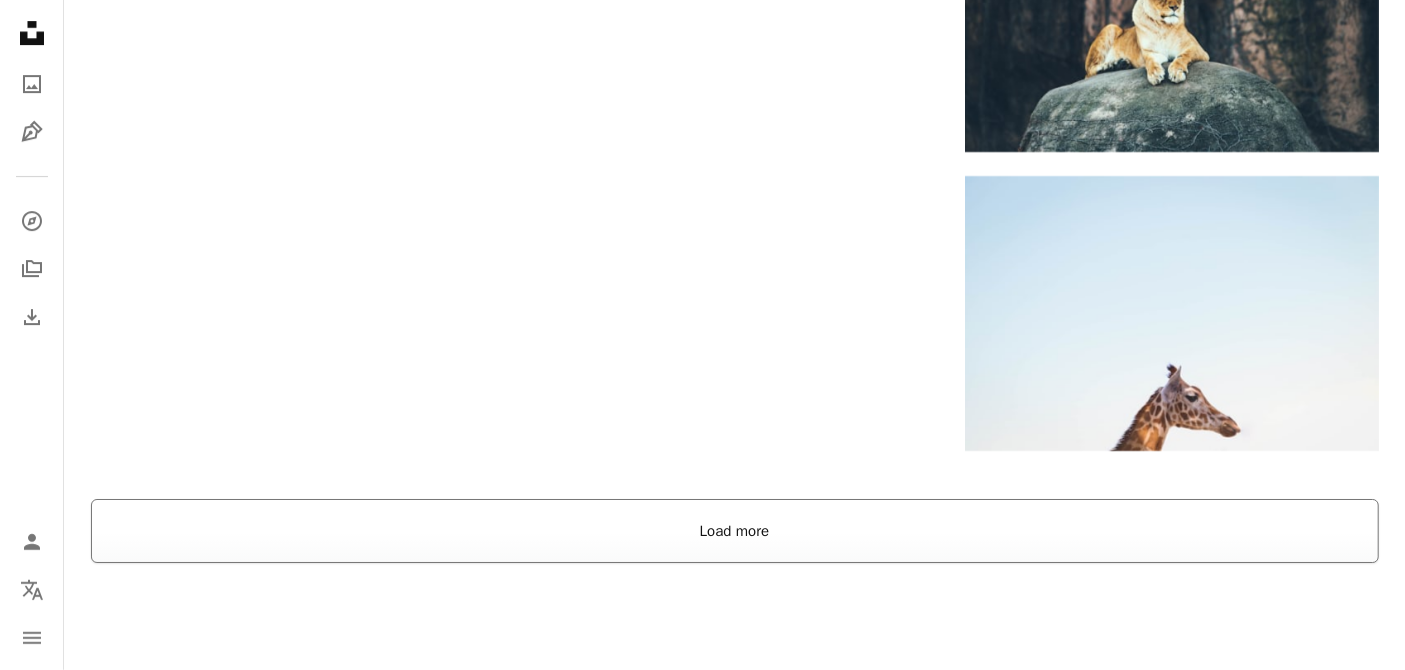 click on "Load more" at bounding box center (735, 531) 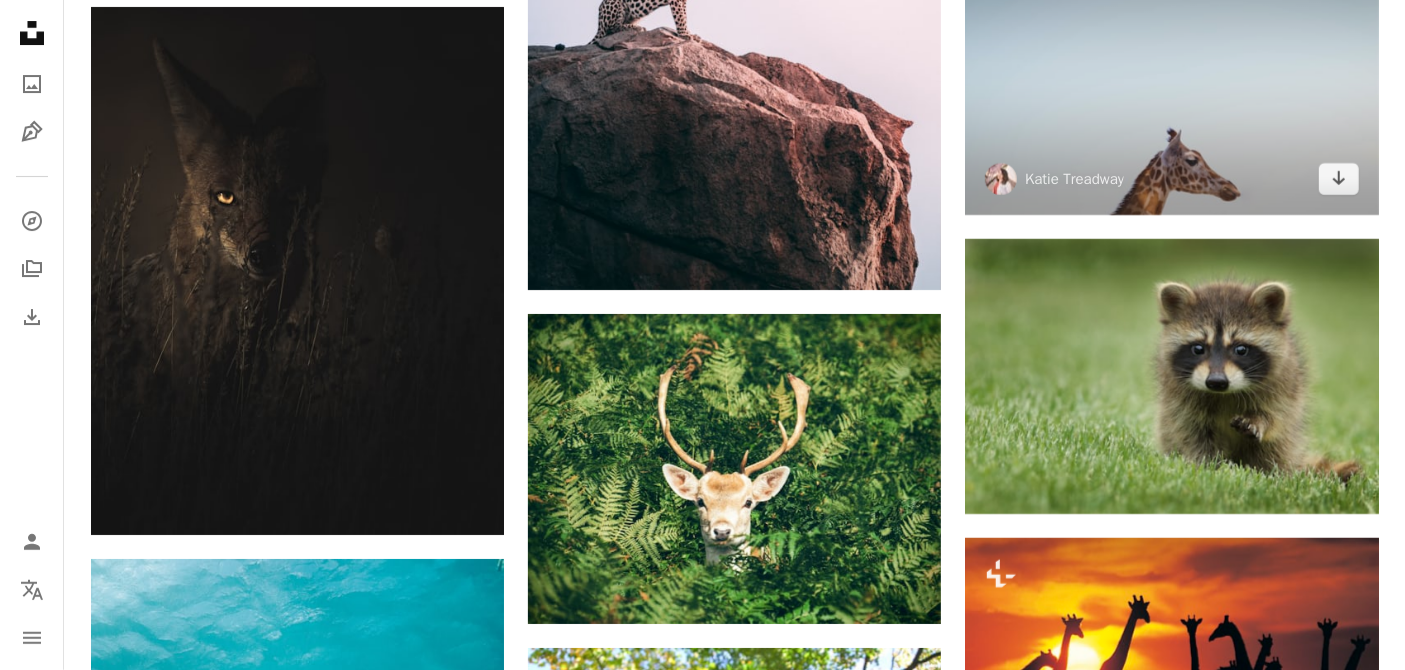 scroll, scrollTop: 4050, scrollLeft: 0, axis: vertical 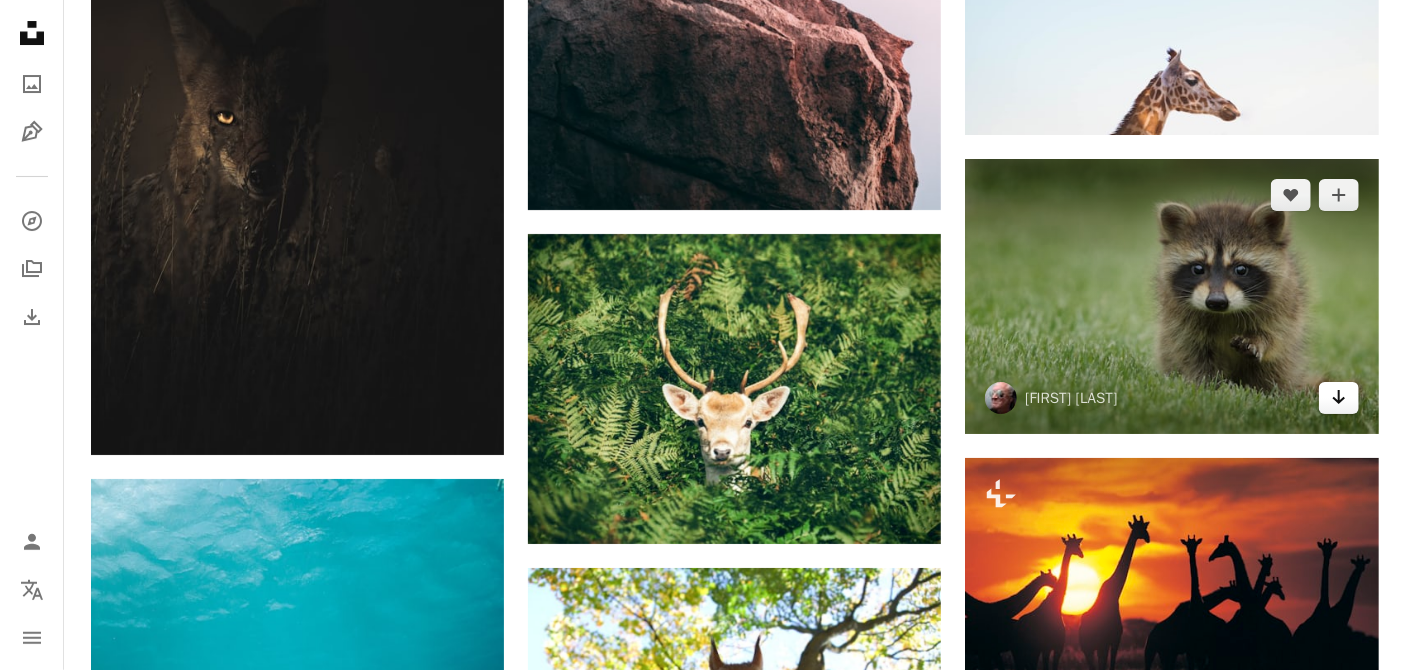 click on "Arrow pointing down" 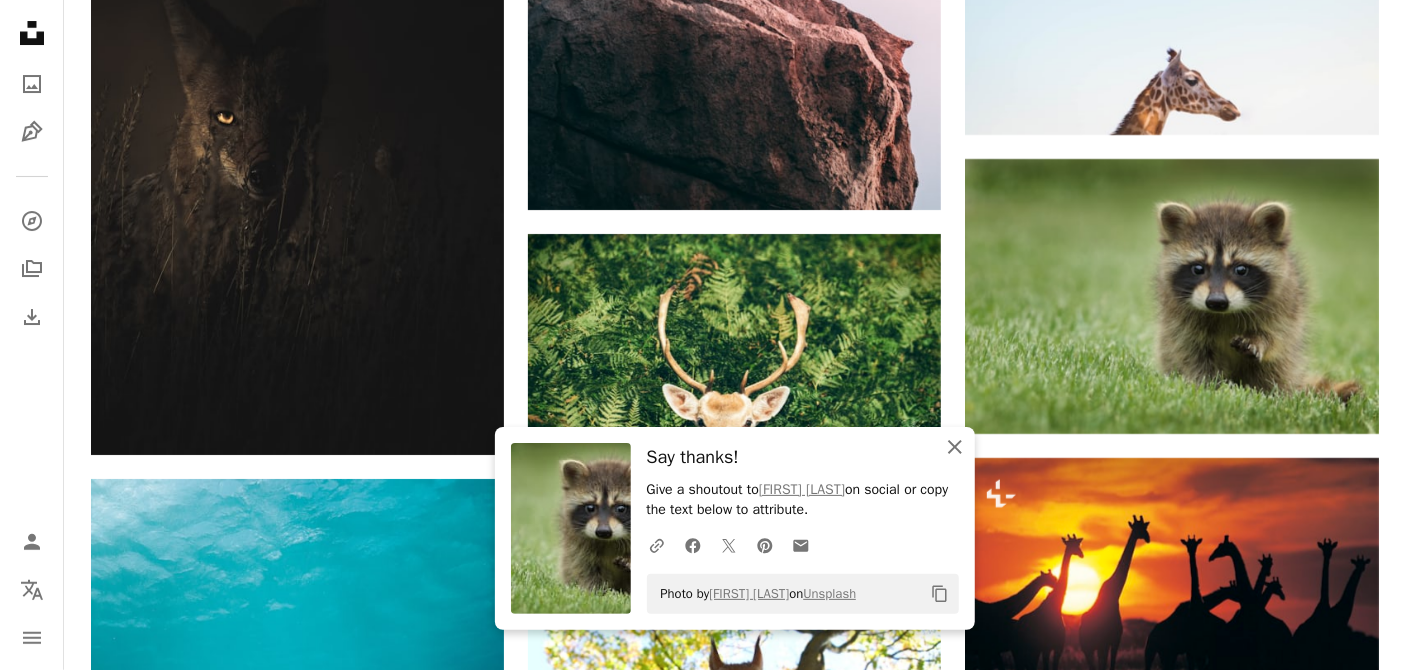 click on "An X shape" 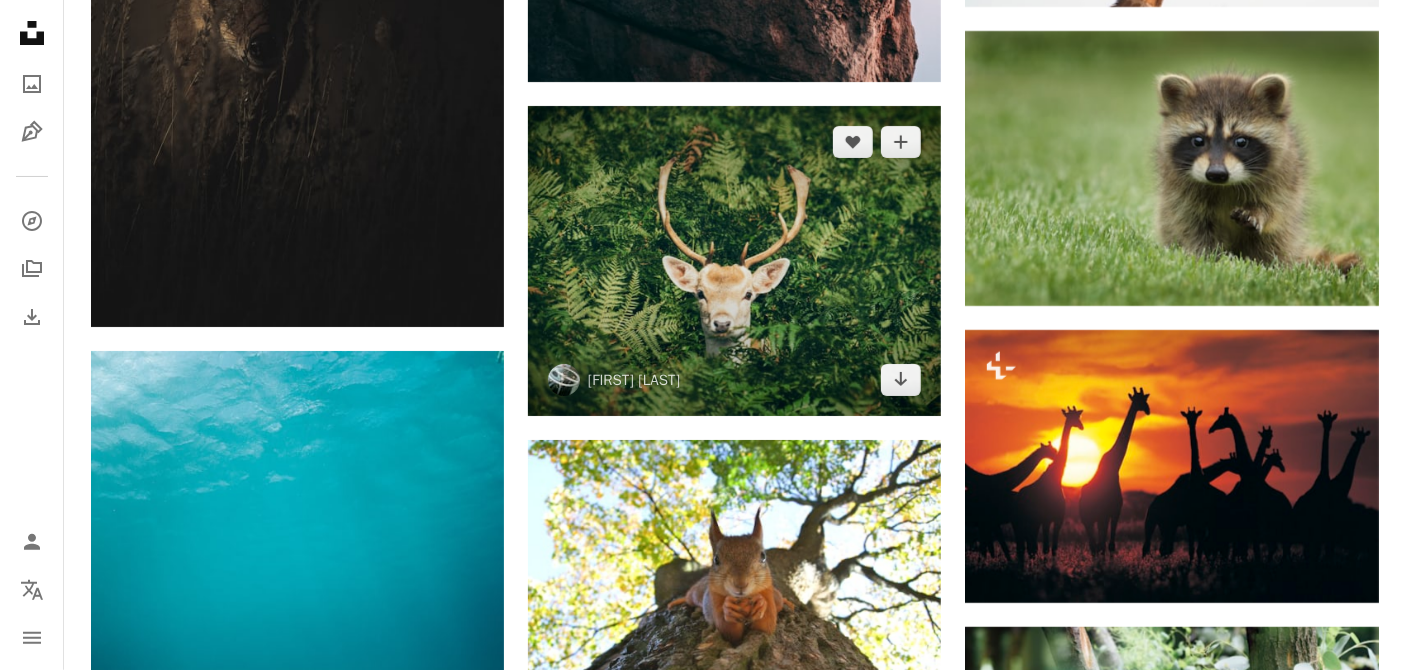 scroll, scrollTop: 4447, scrollLeft: 0, axis: vertical 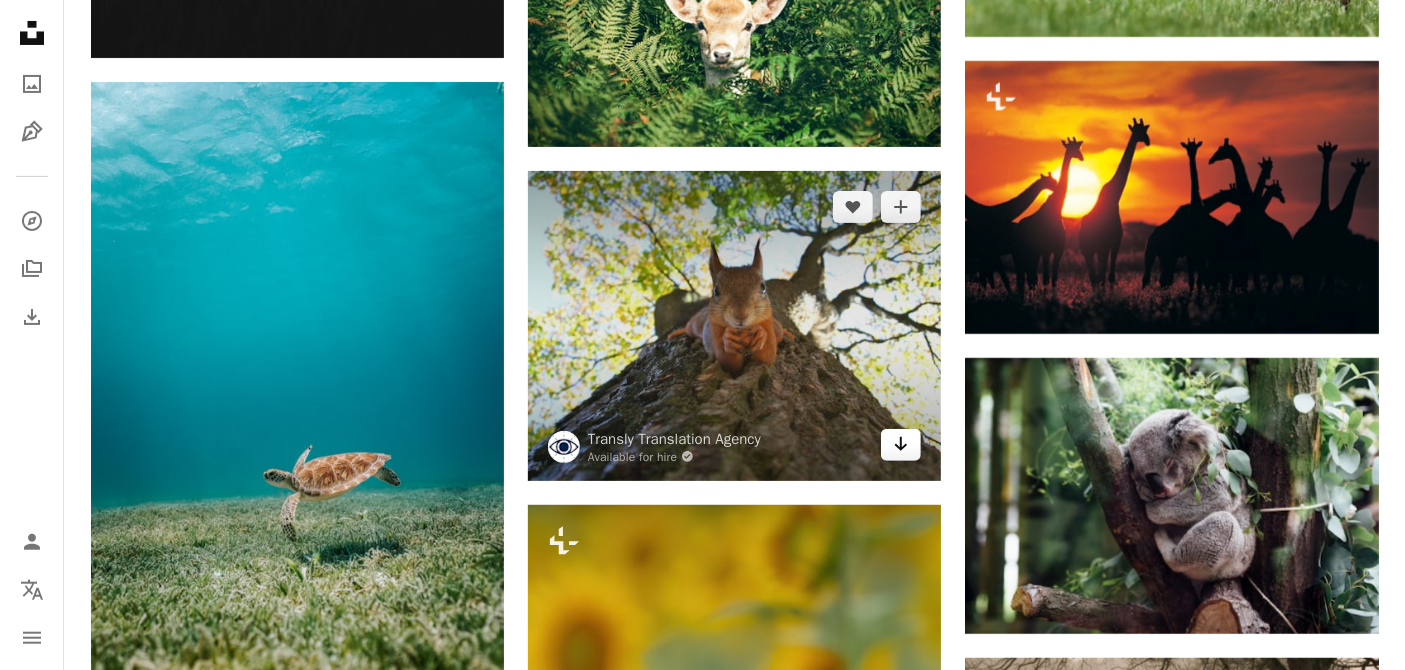 click on "Arrow pointing down" 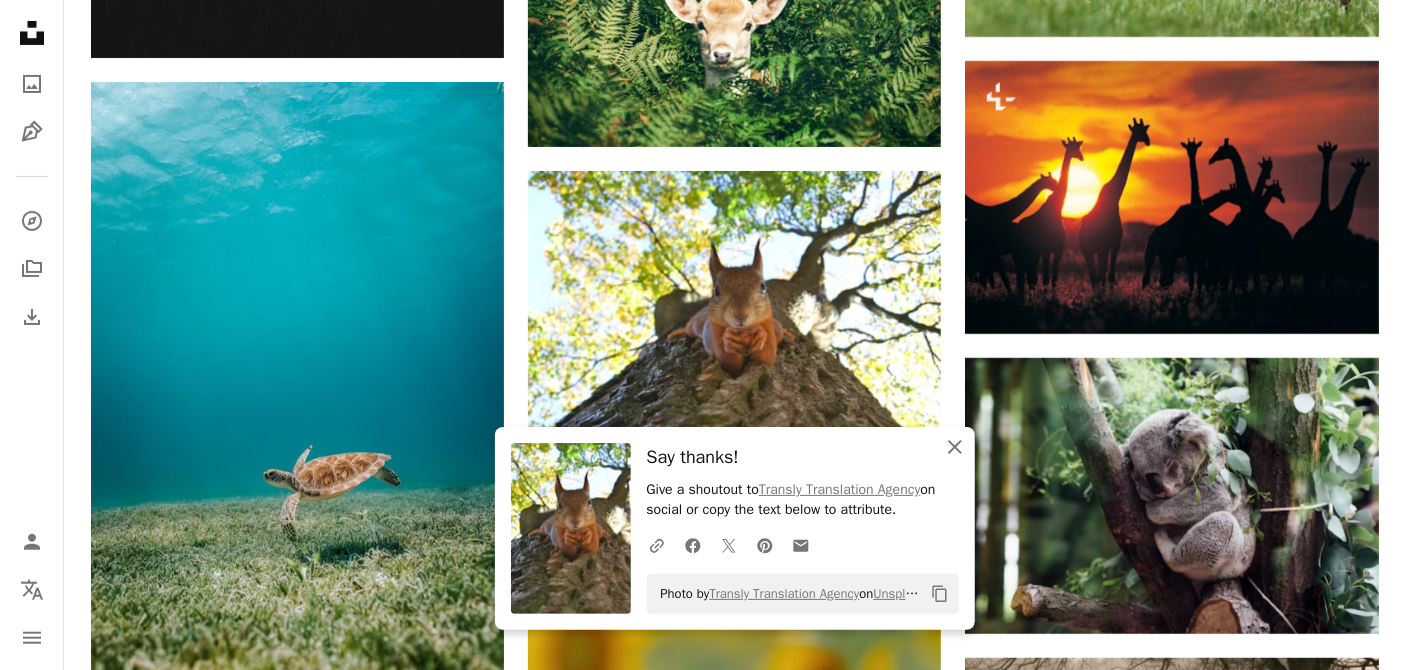 click on "An X shape Close" at bounding box center [955, 447] 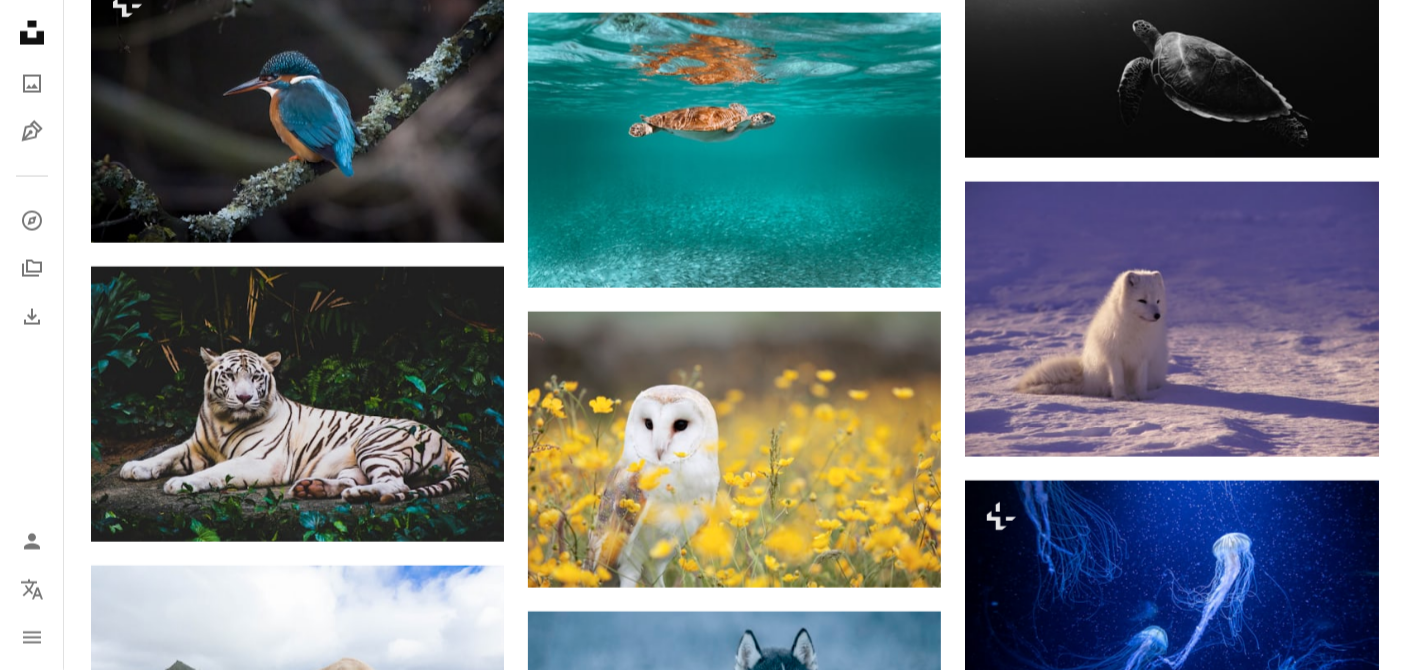 scroll, scrollTop: 6080, scrollLeft: 0, axis: vertical 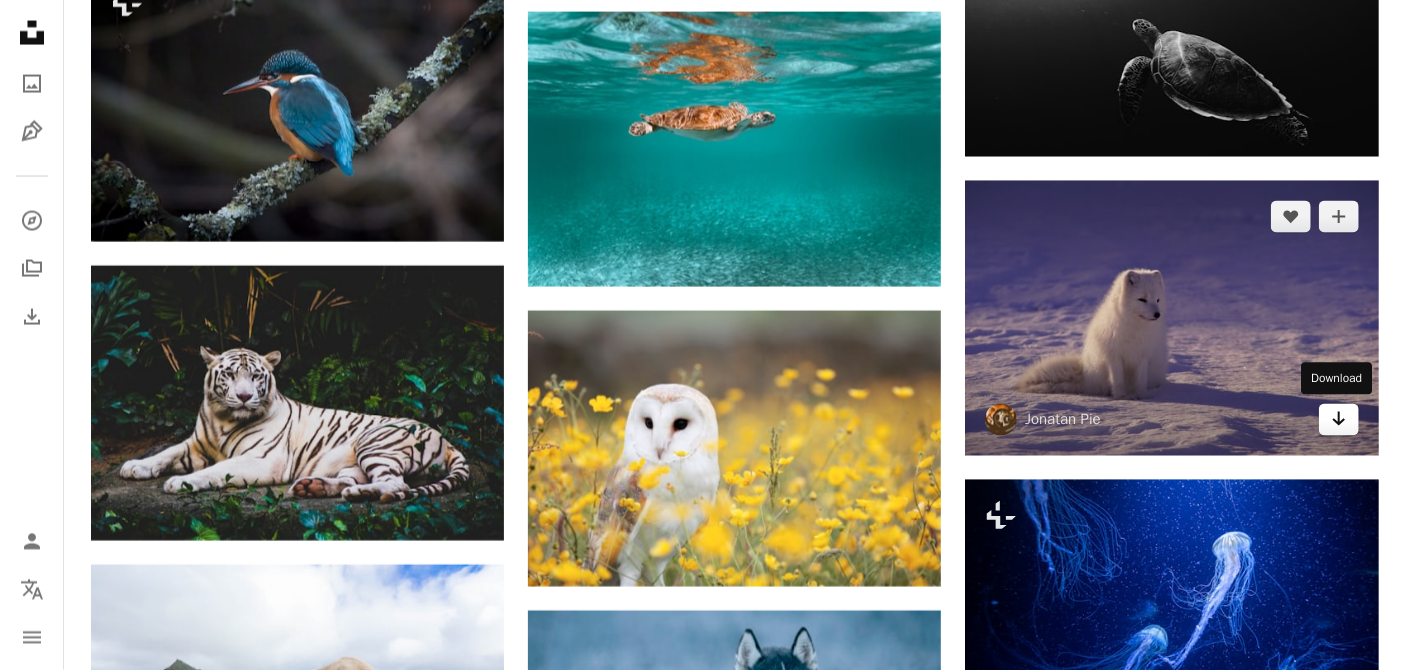 click on "Arrow pointing down" at bounding box center [1339, 420] 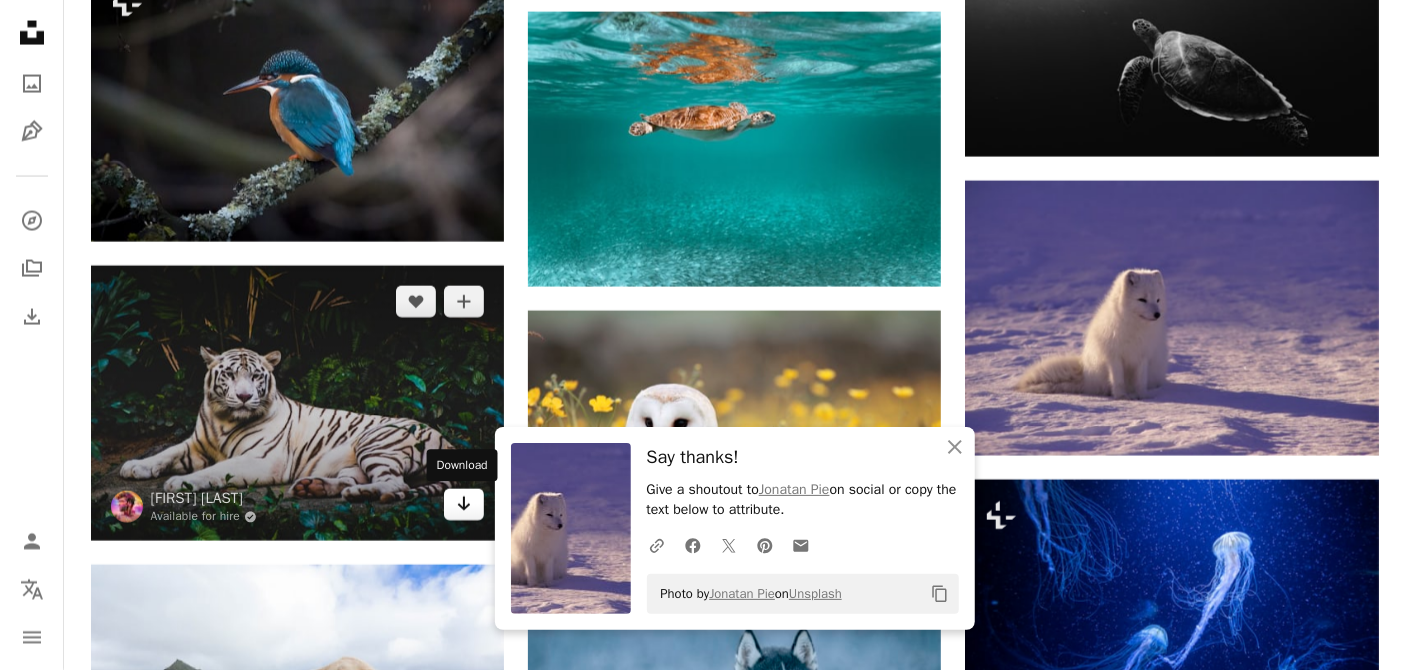 click 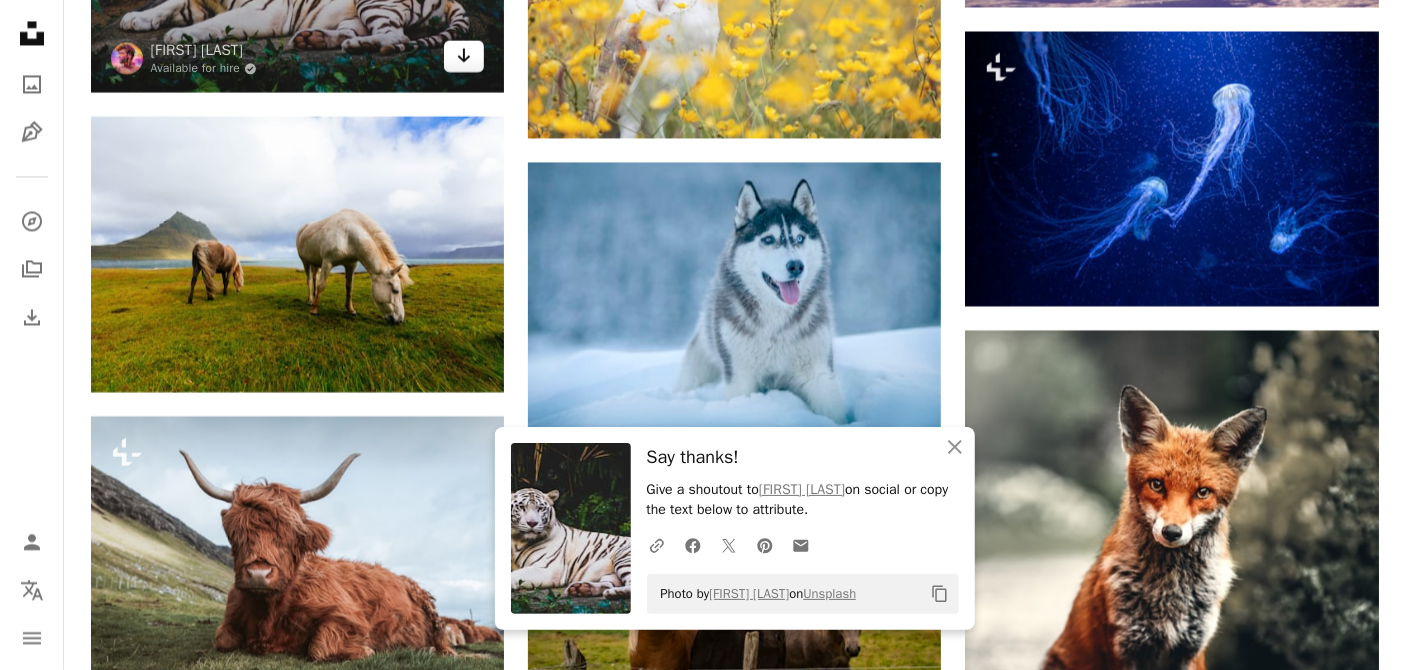 scroll, scrollTop: 6559, scrollLeft: 0, axis: vertical 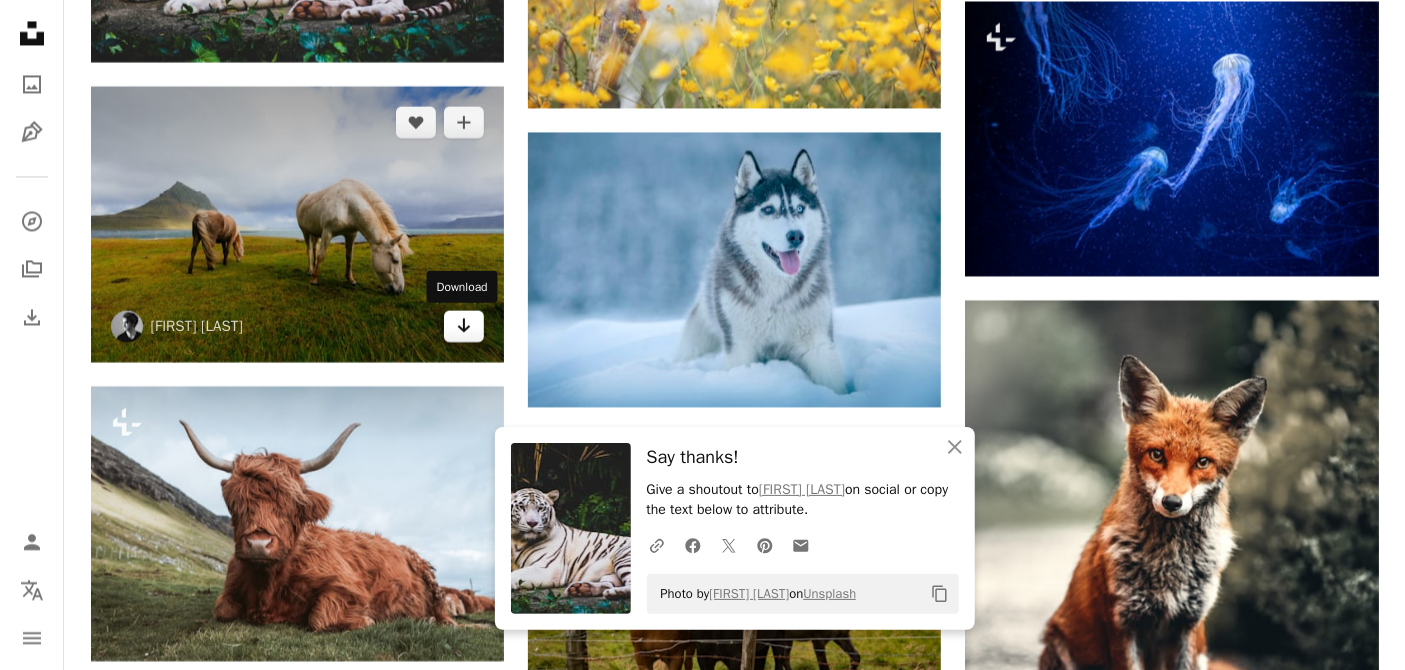 click on "Arrow pointing down" at bounding box center (464, 326) 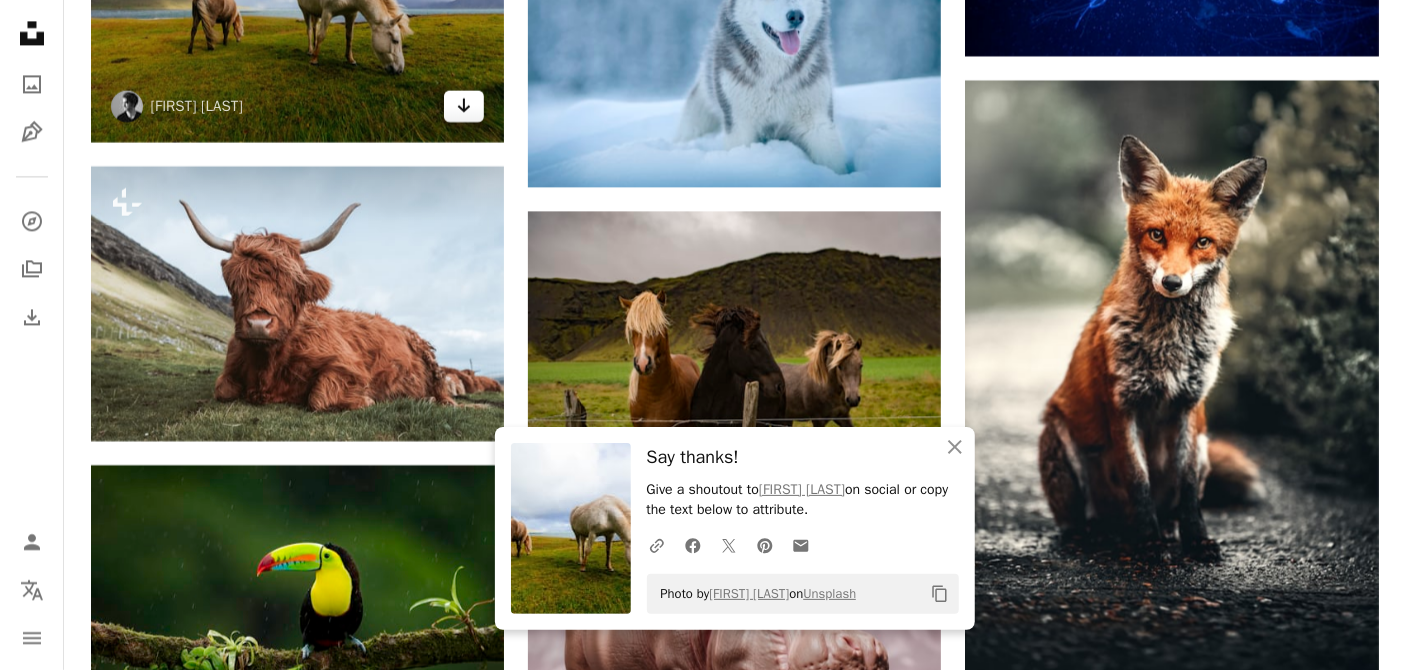 scroll, scrollTop: 6783, scrollLeft: 0, axis: vertical 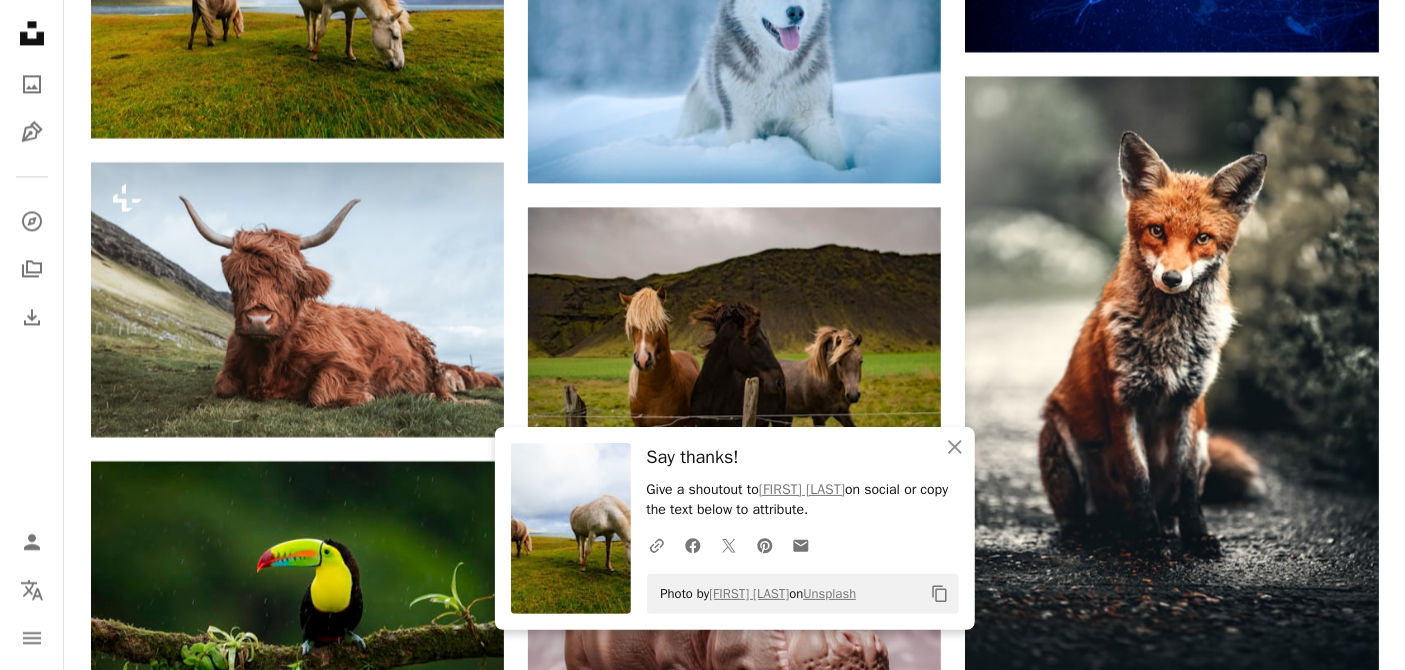click on "An X shape Close Say thanks! Give a shoutout to  [NAME]  on social or copy the text below to attribute. A URL sharing icon (chains) Facebook icon X (formerly Twitter) icon Pinterest icon An envelope Photo by  [NAME]  on  Unsplash
Copy content" at bounding box center [735, 528] 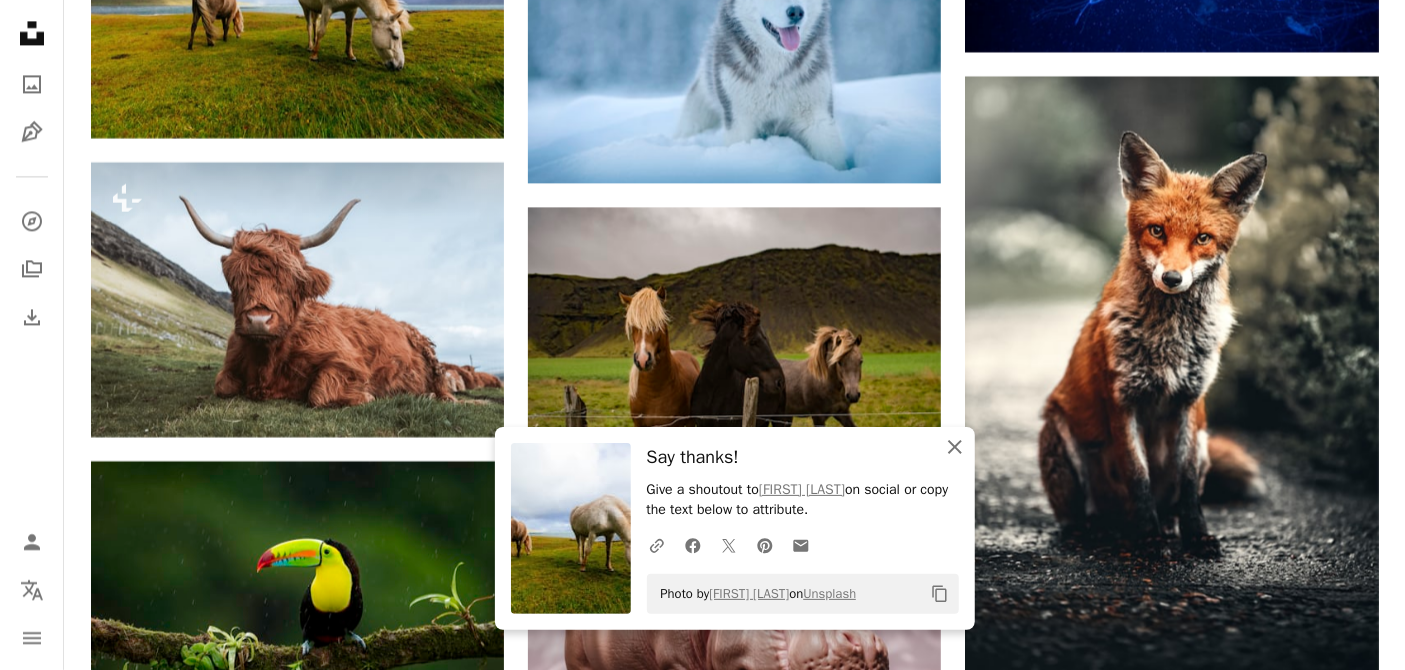 click 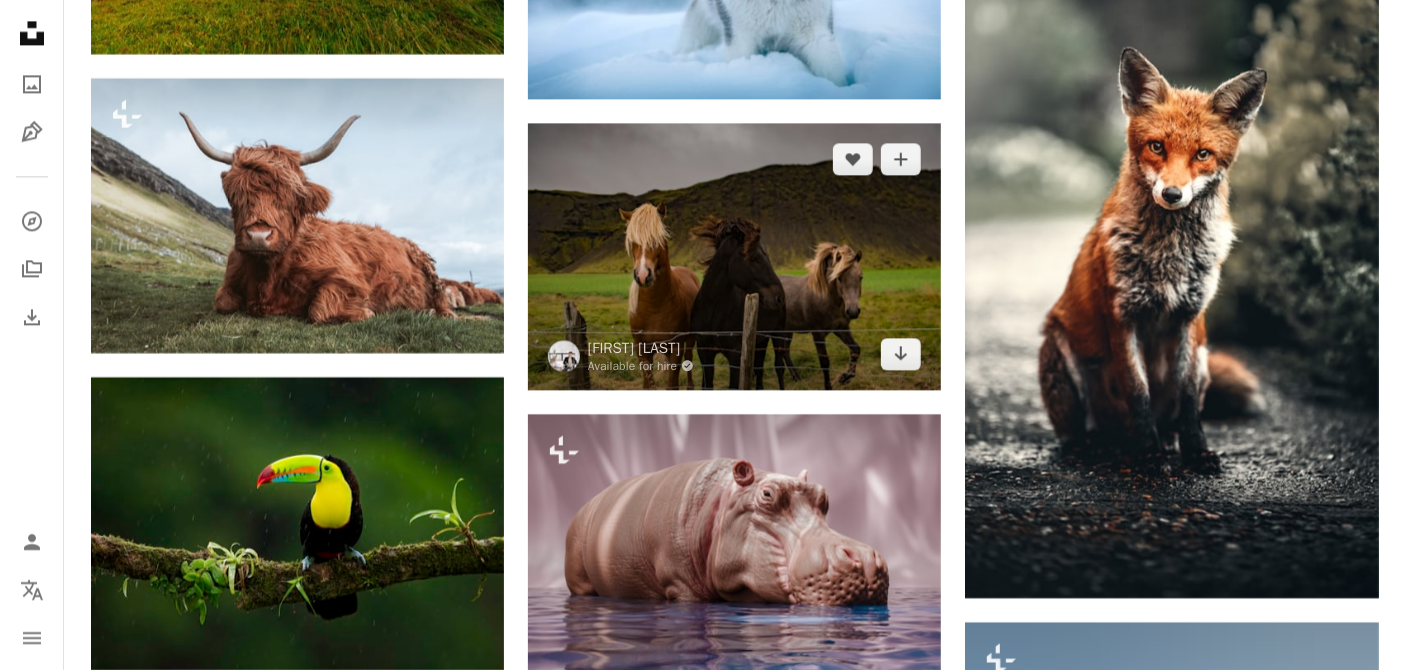 scroll, scrollTop: 6873, scrollLeft: 0, axis: vertical 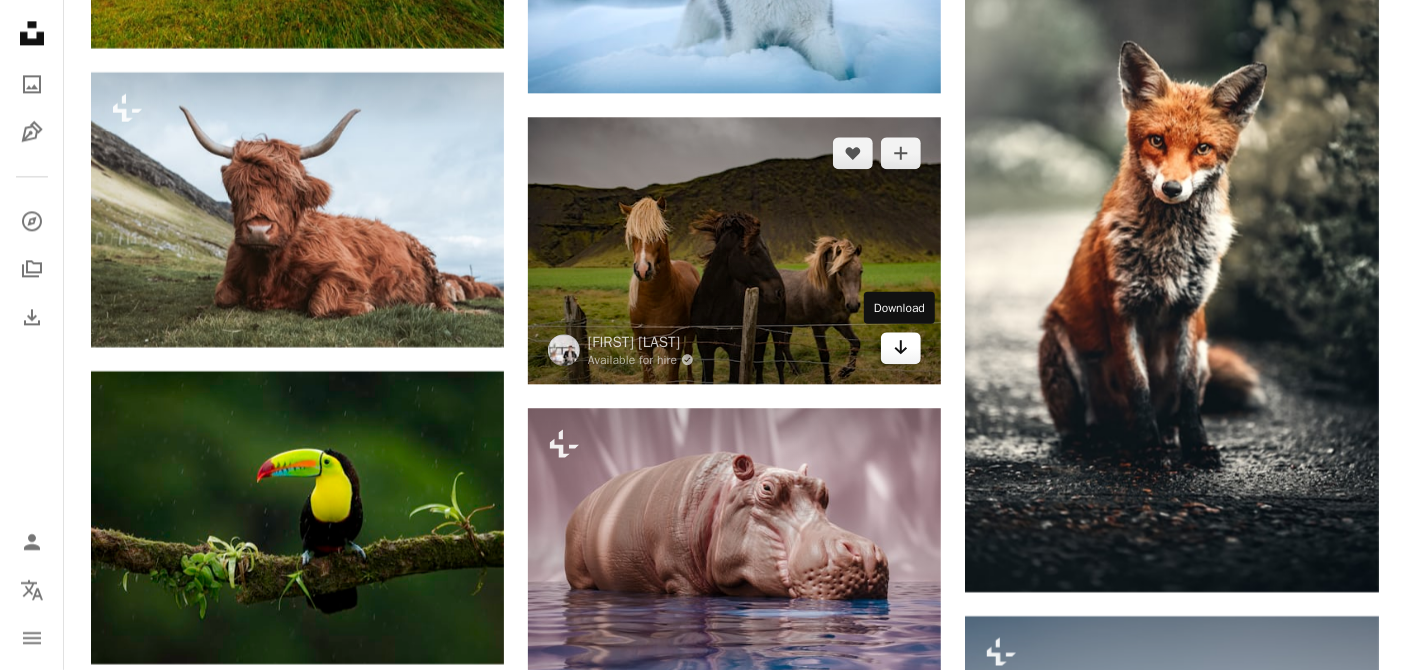 click on "Arrow pointing down" 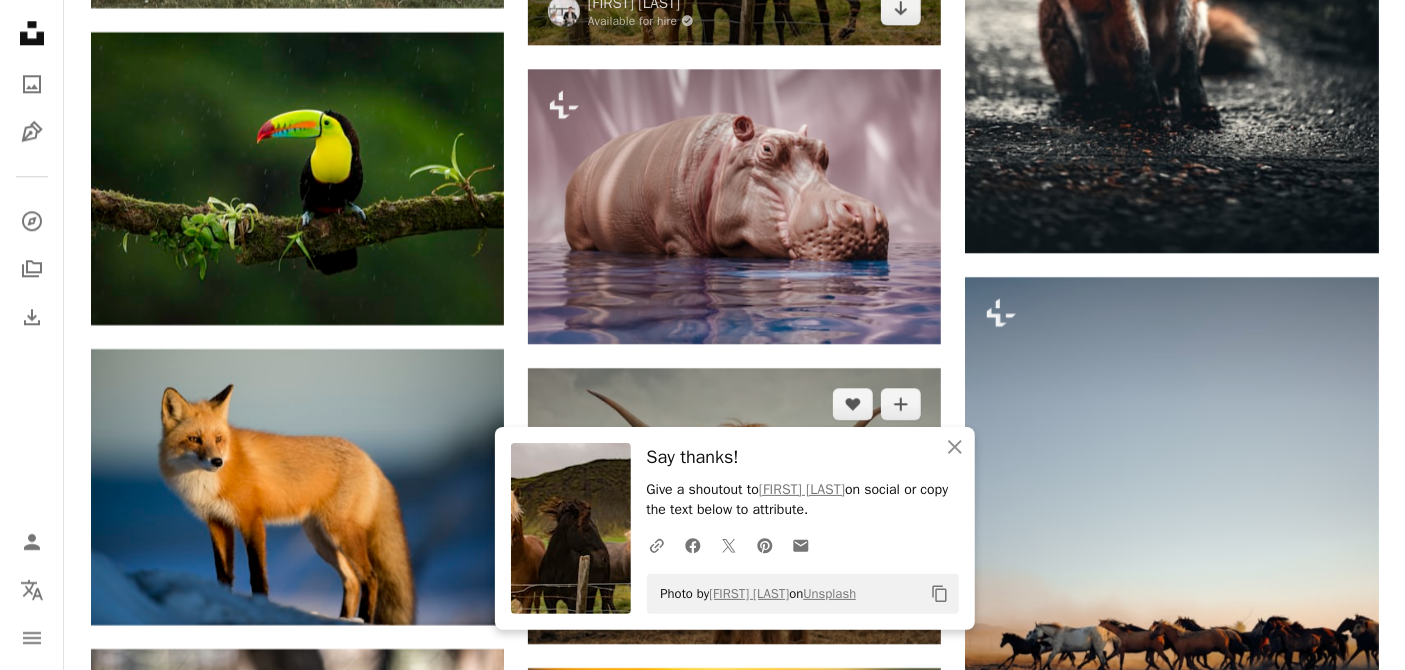 scroll, scrollTop: 7578, scrollLeft: 0, axis: vertical 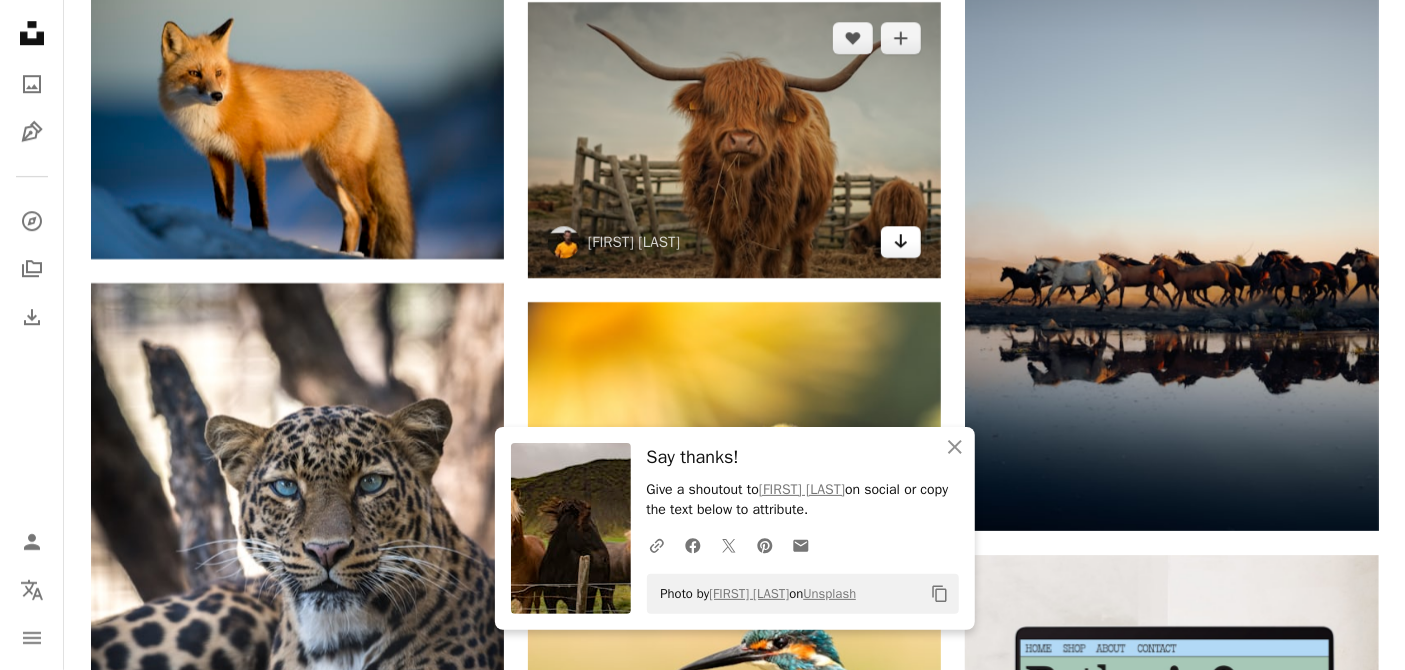 click 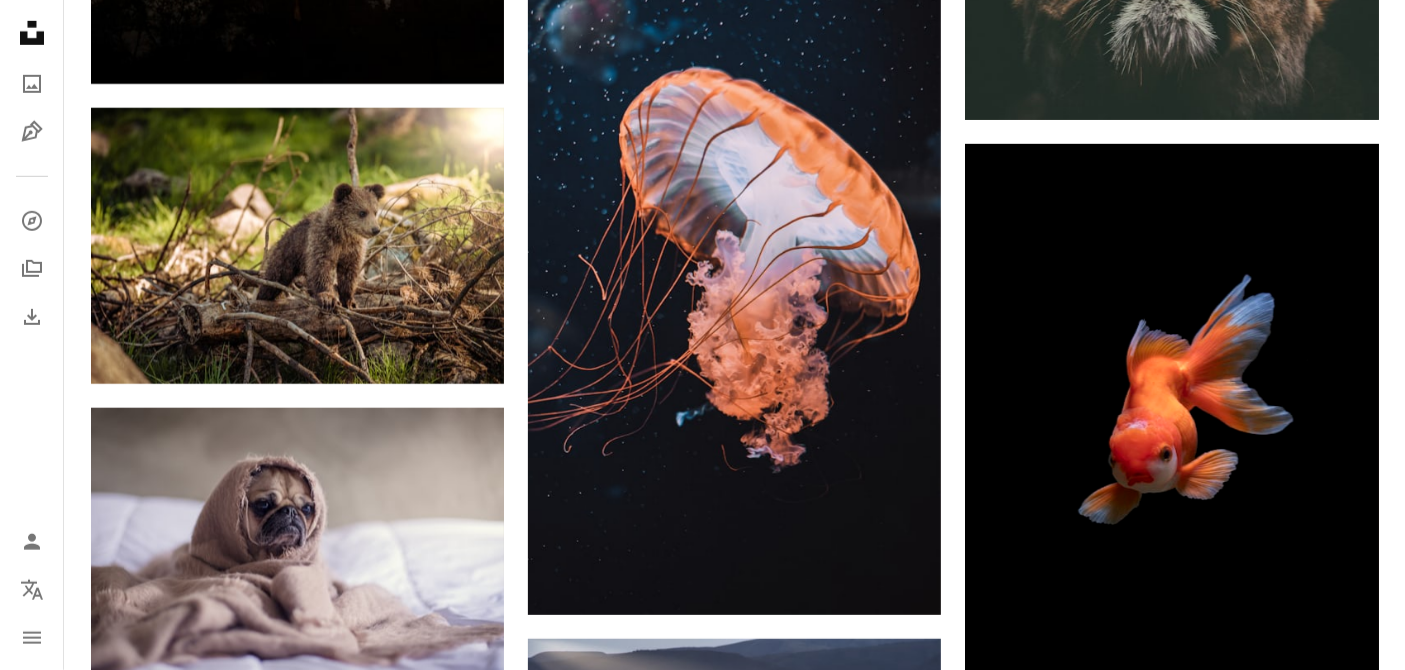 scroll, scrollTop: 9187, scrollLeft: 0, axis: vertical 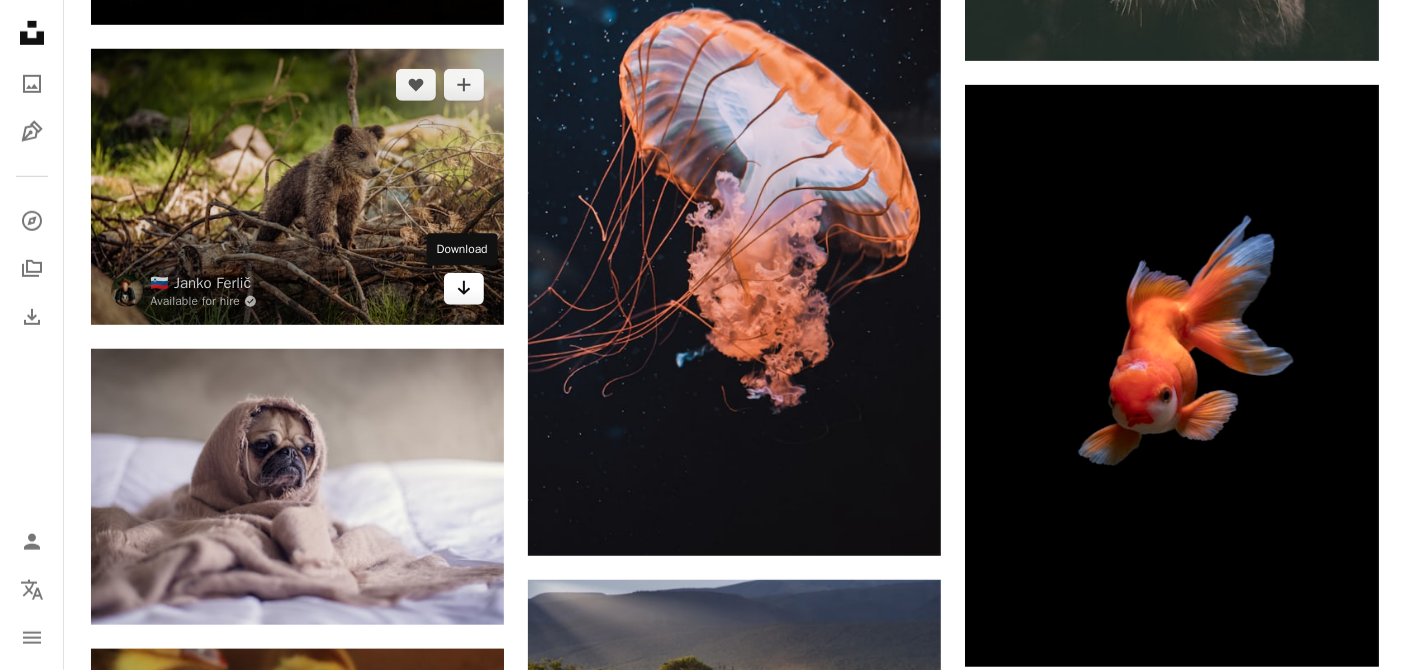 click 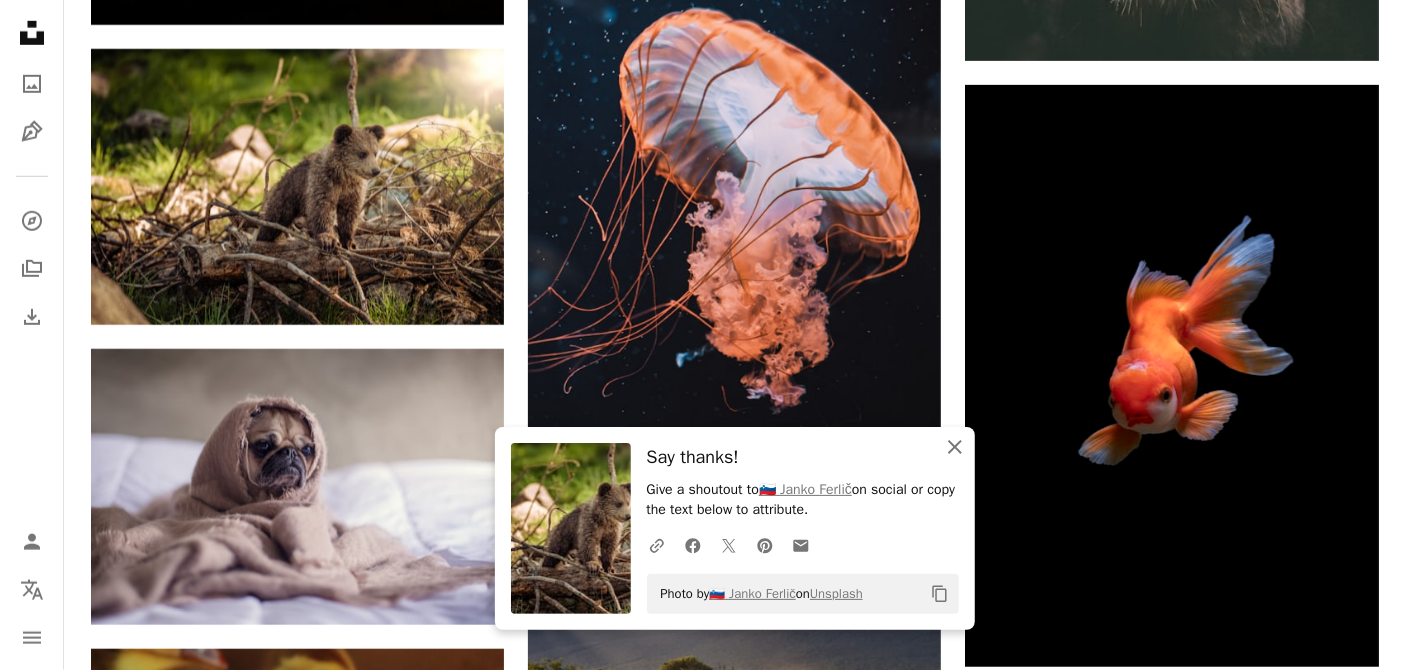 click on "An X shape" 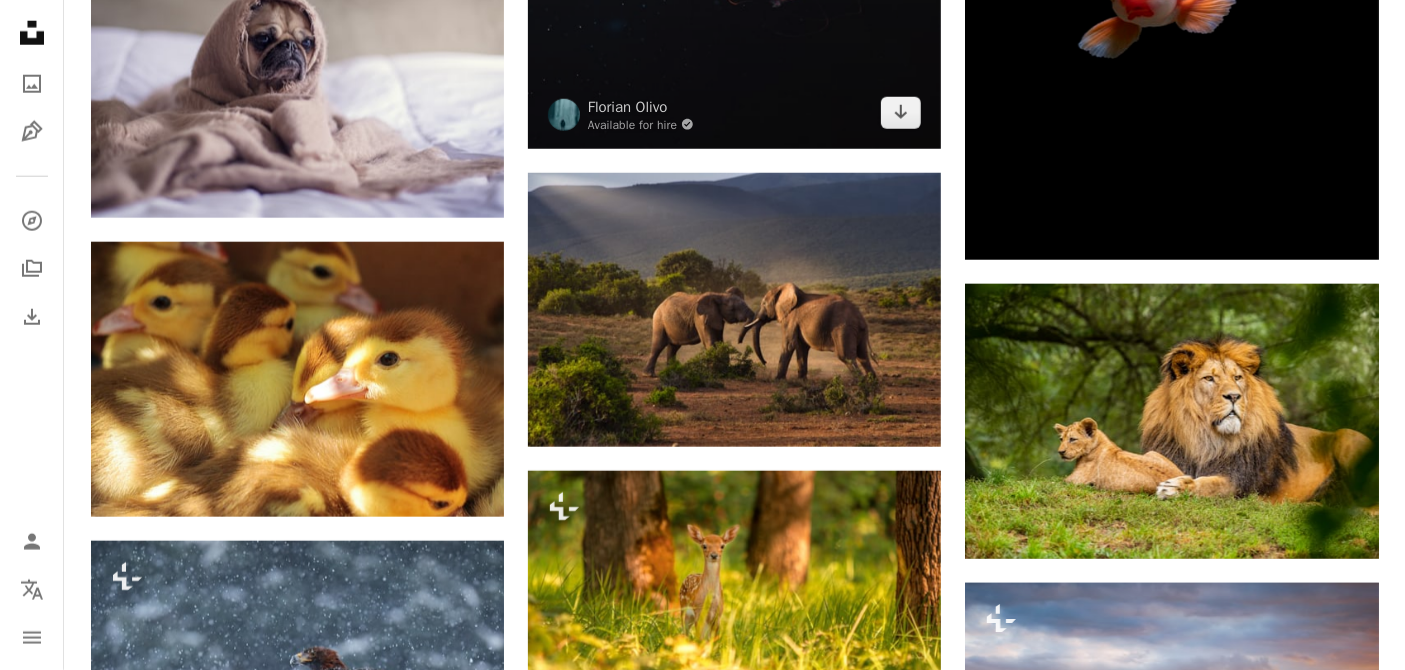 scroll, scrollTop: 9608, scrollLeft: 0, axis: vertical 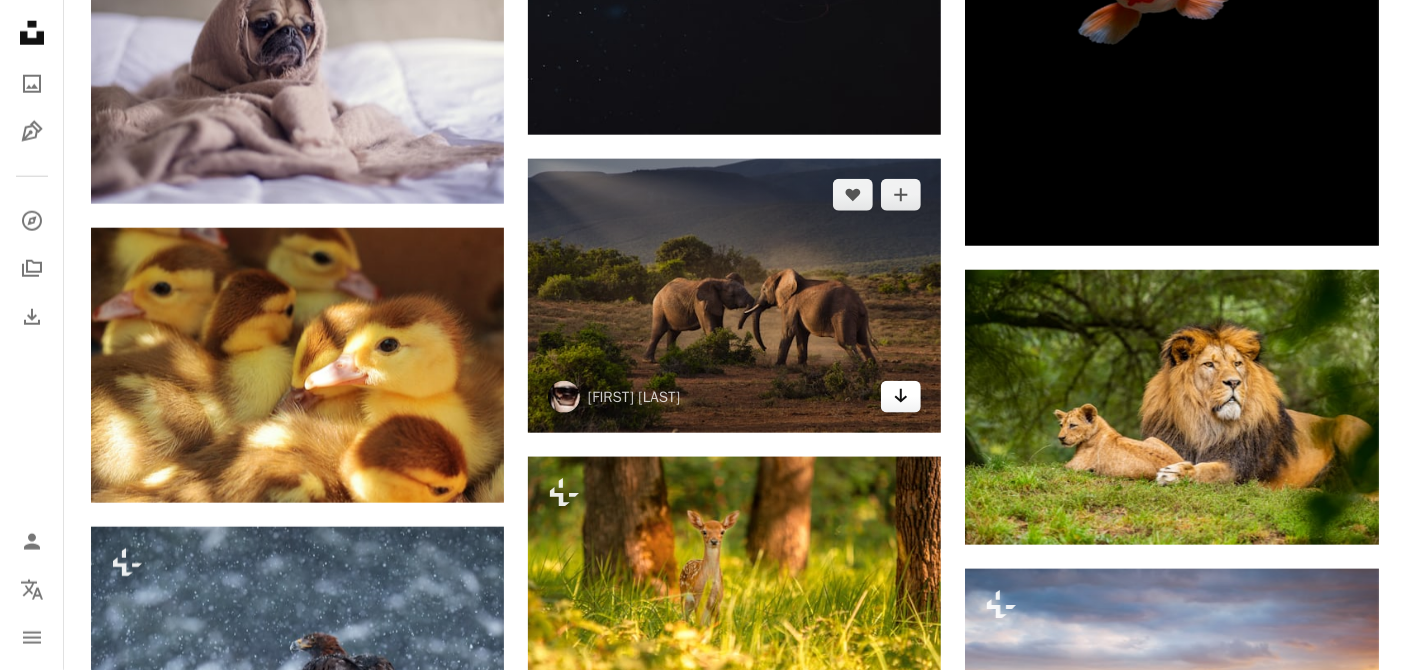 click on "Arrow pointing down" 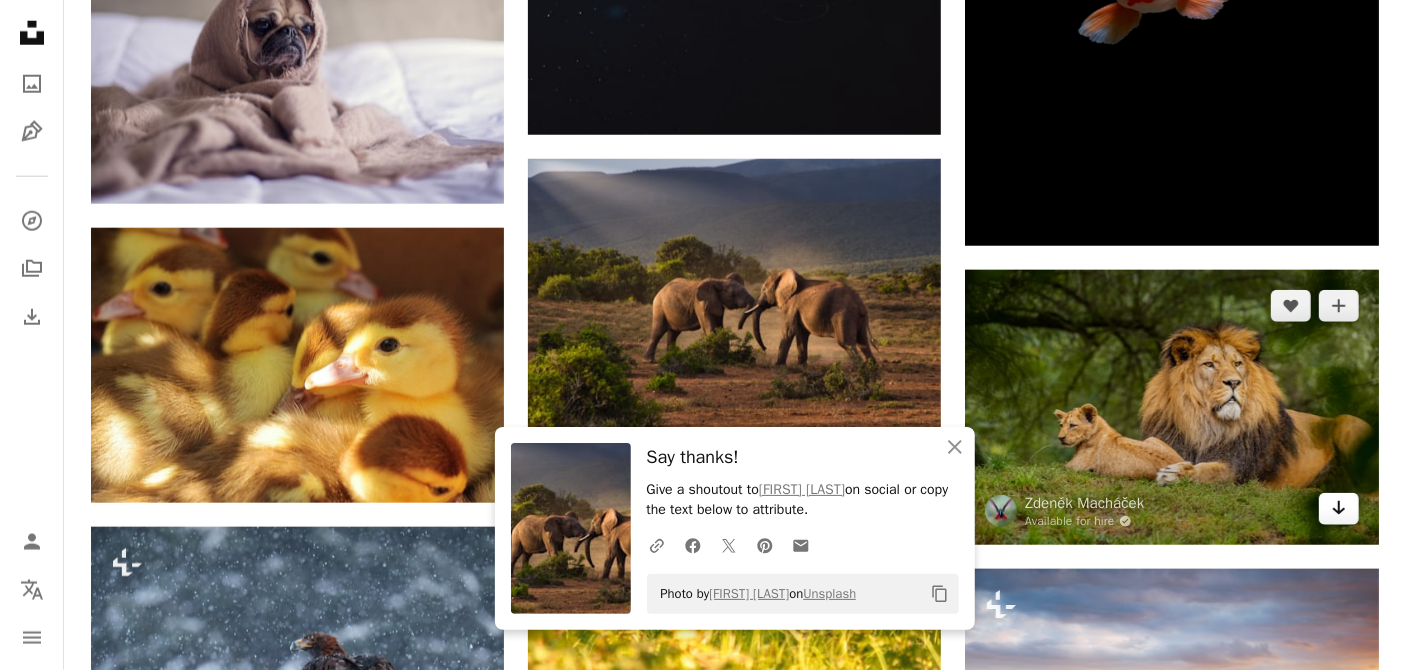 click on "Arrow pointing down" 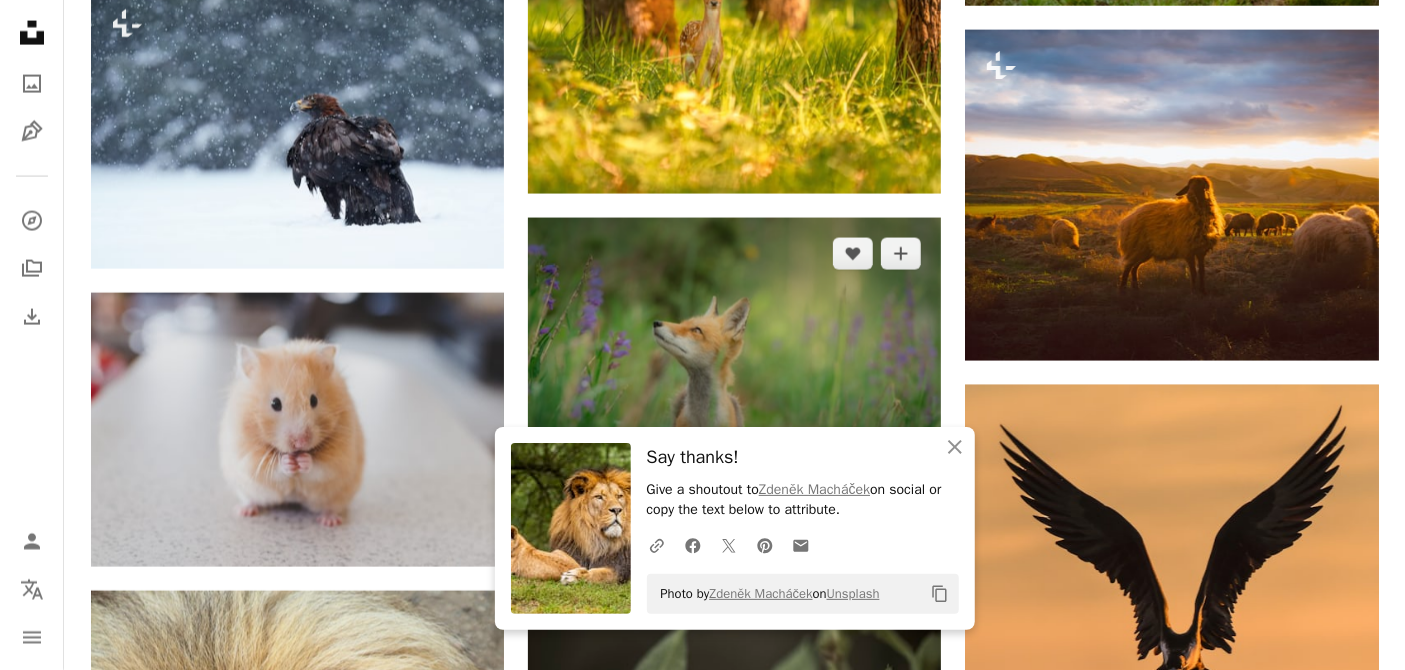 scroll, scrollTop: 10014, scrollLeft: 0, axis: vertical 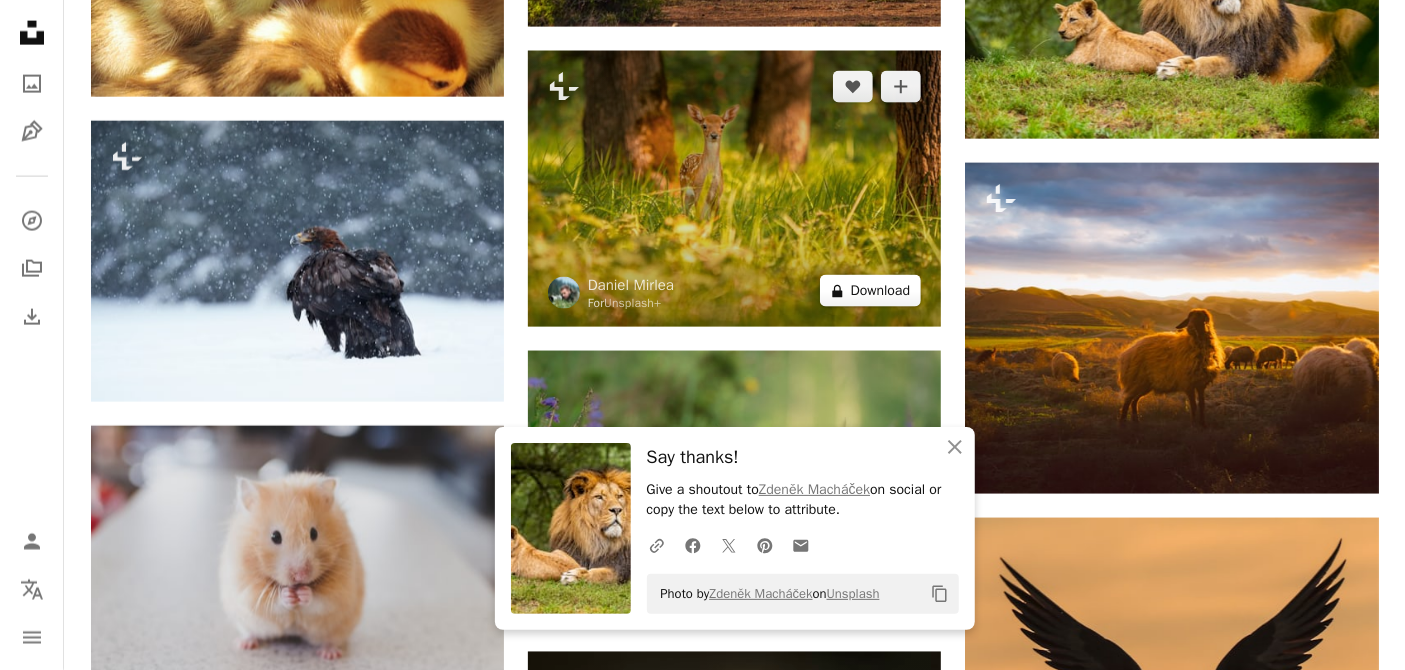 click on "A lock Download" at bounding box center (871, 291) 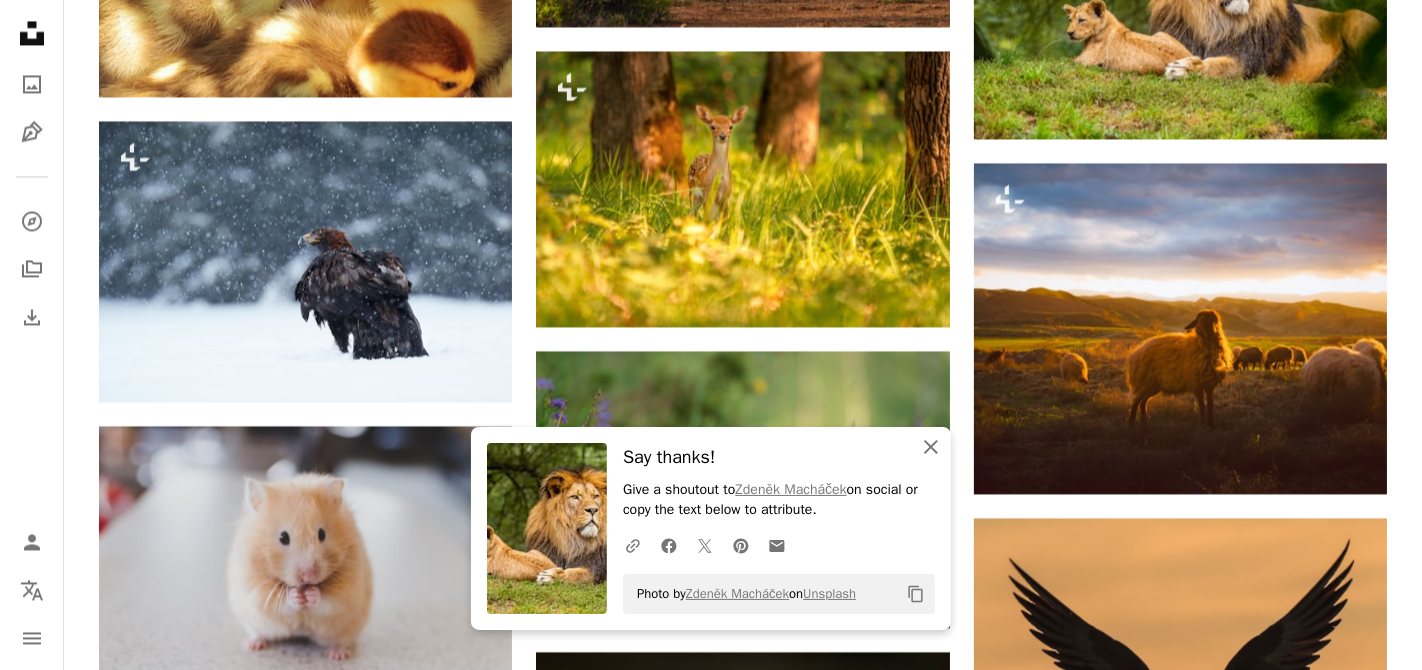 click on "An X shape" 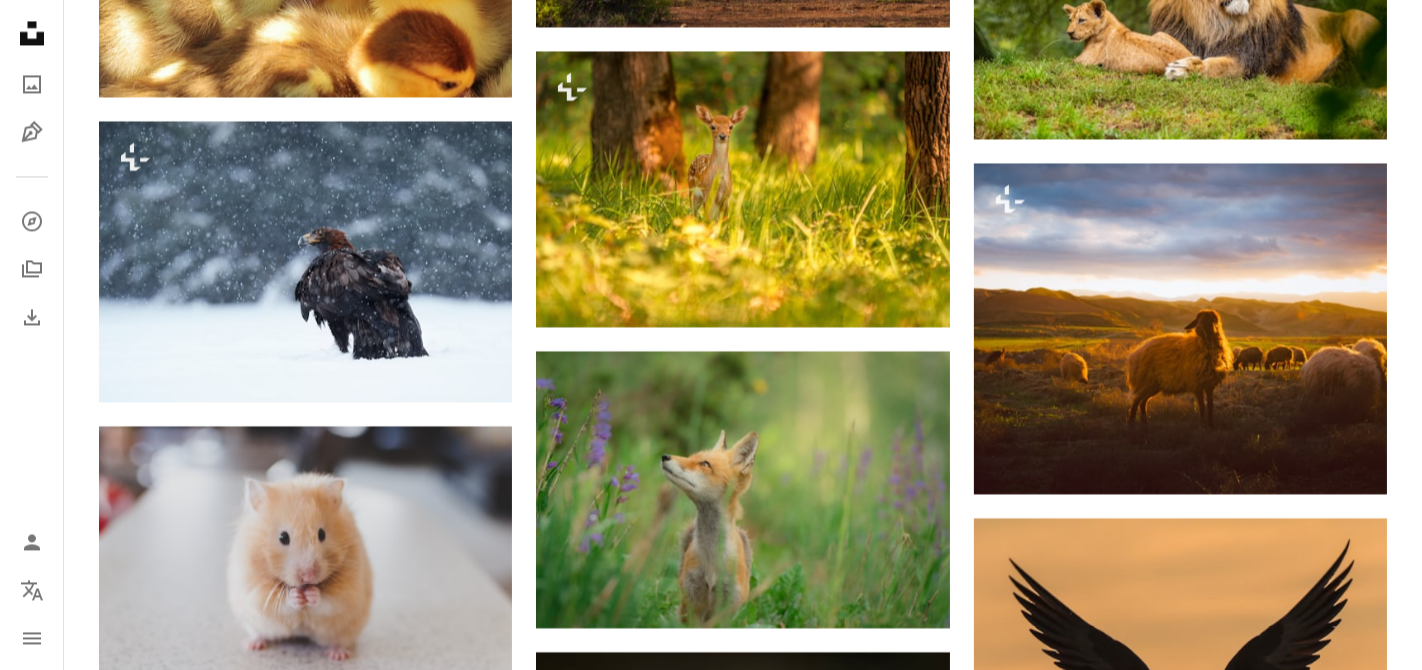 click on "An X shape" at bounding box center (20, 20) 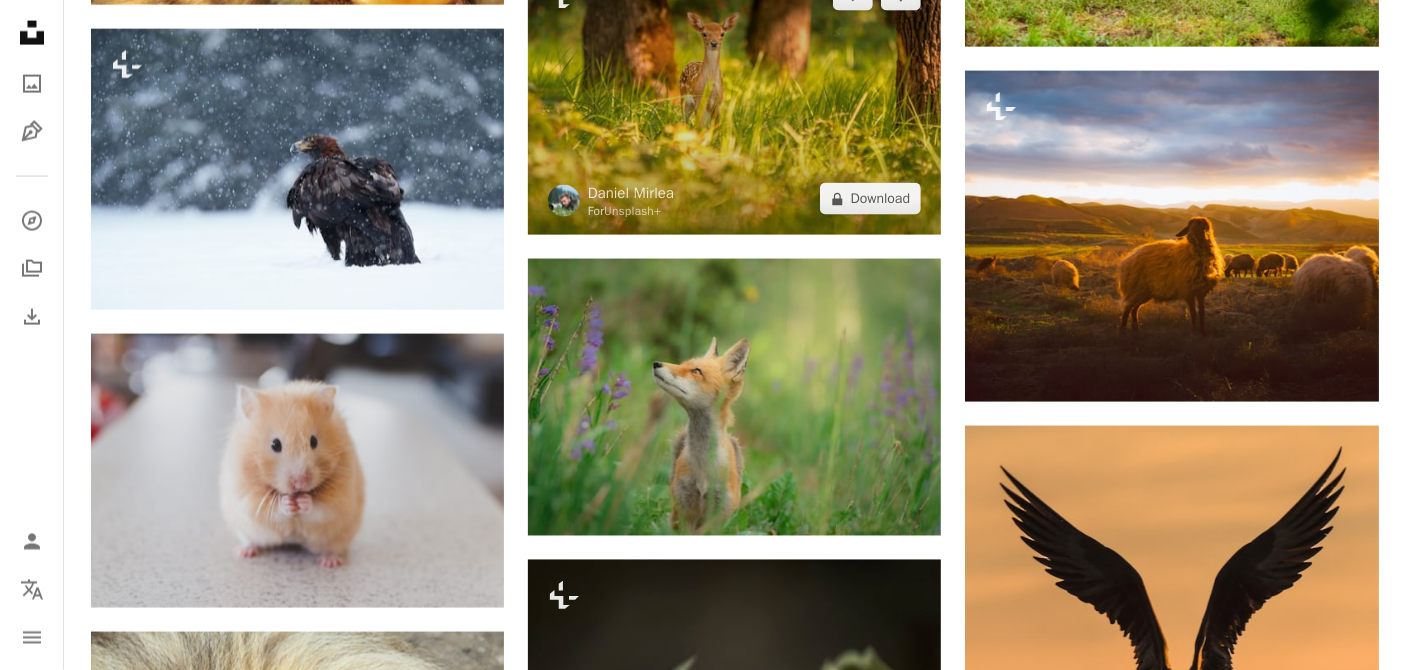 scroll, scrollTop: 10212, scrollLeft: 0, axis: vertical 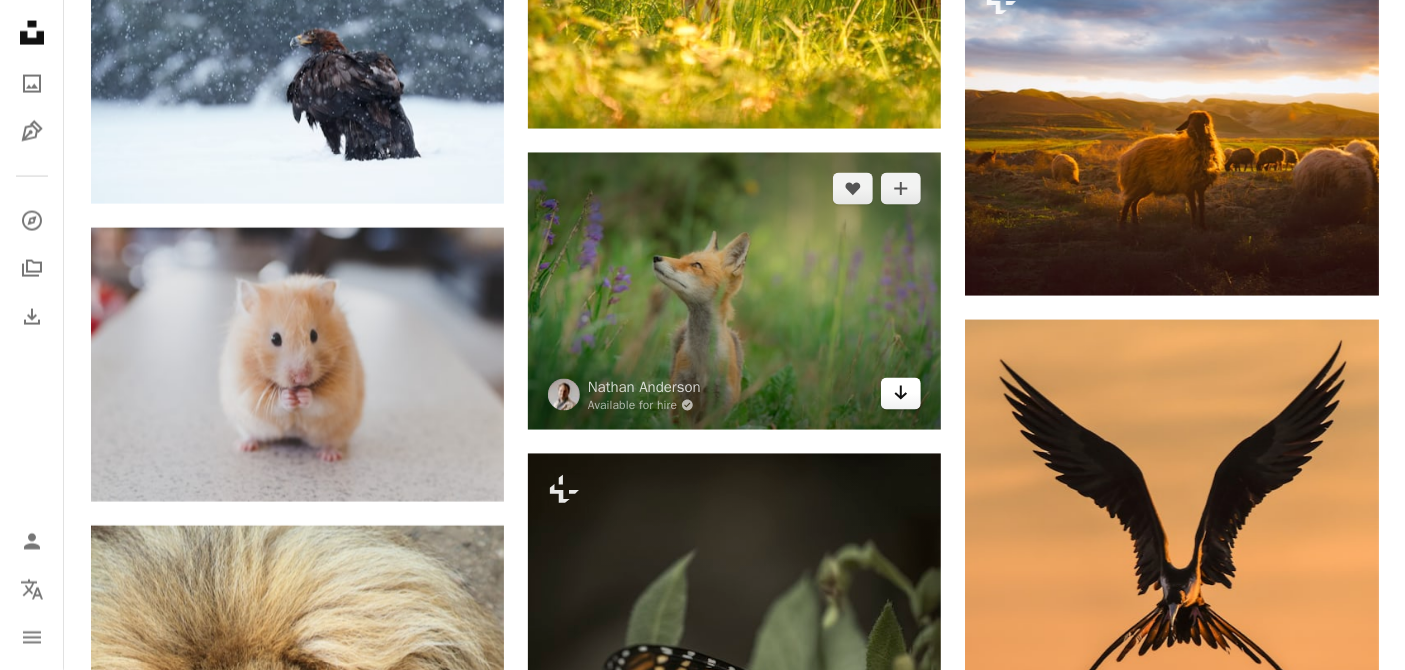 click on "Arrow pointing down" 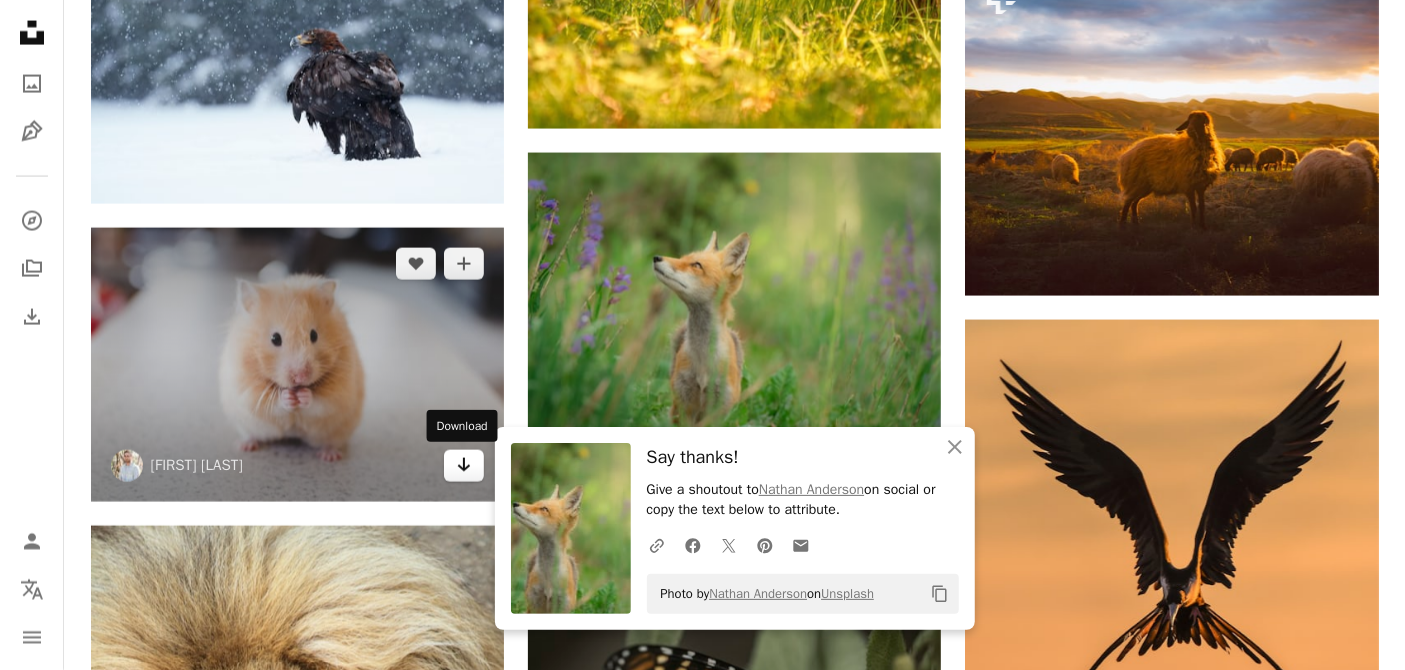 click 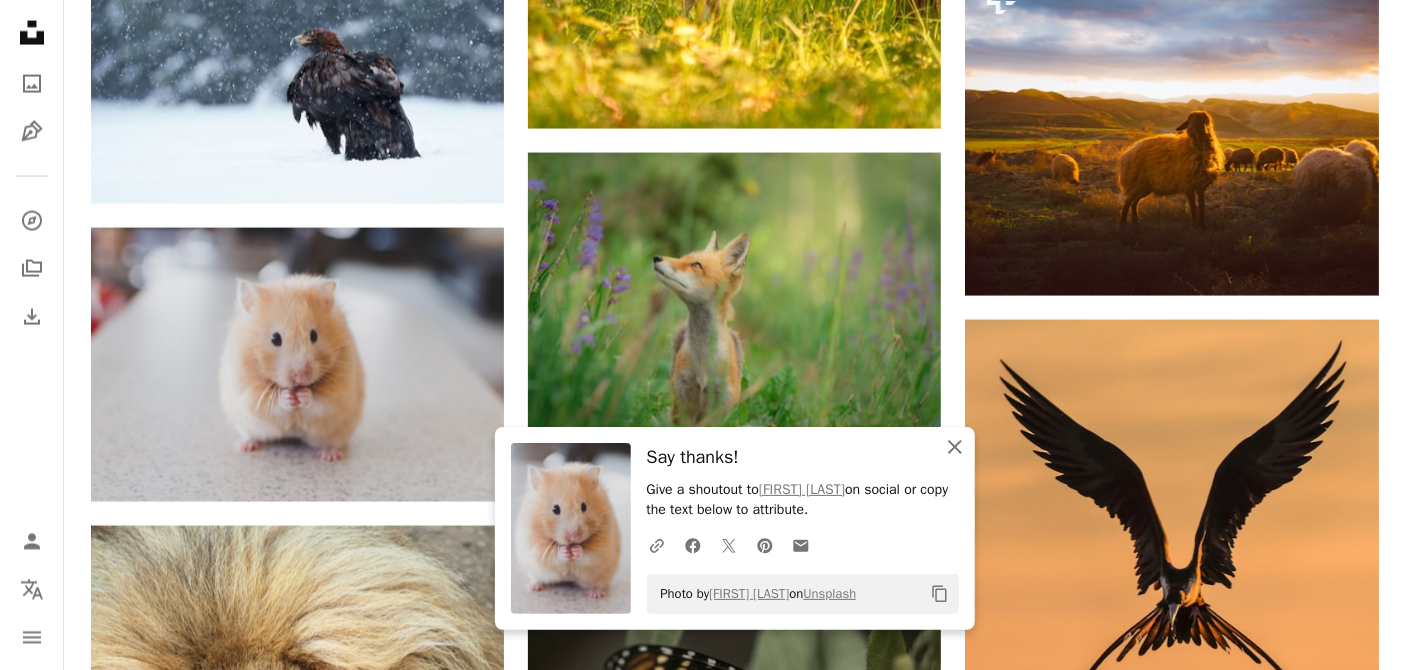 click on "An X shape" 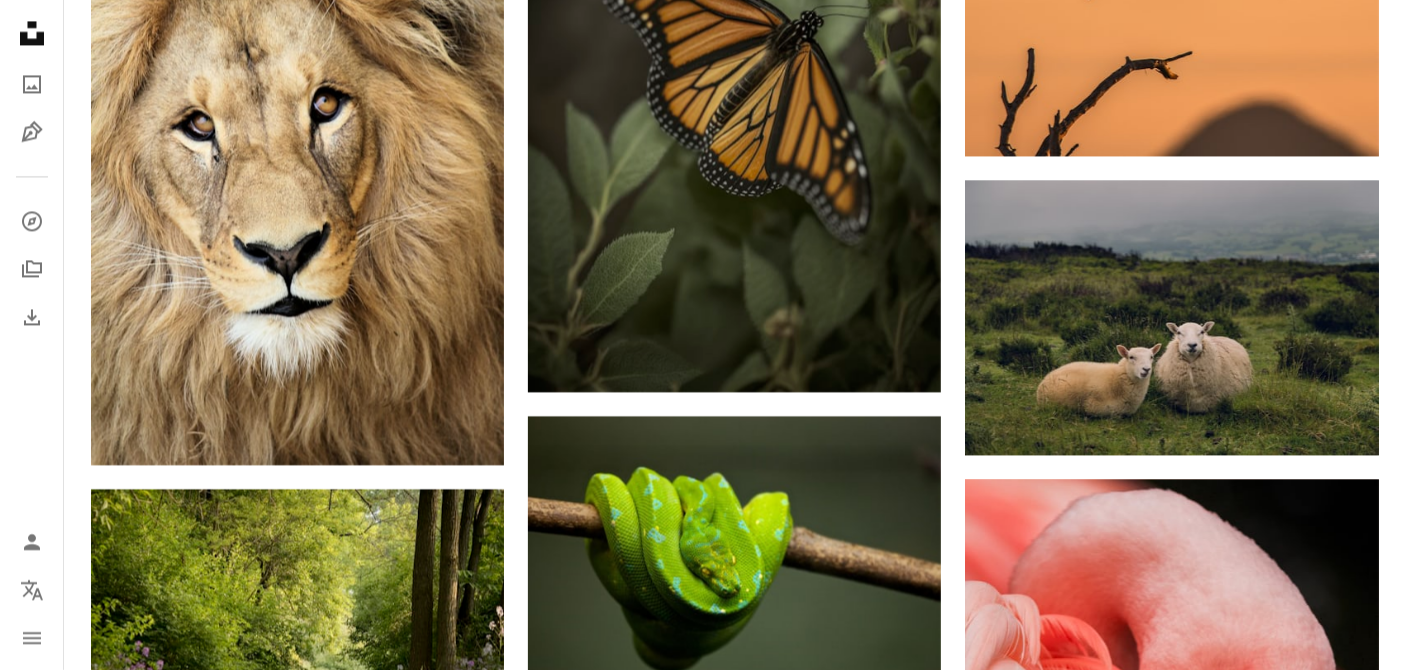 scroll, scrollTop: 10936, scrollLeft: 0, axis: vertical 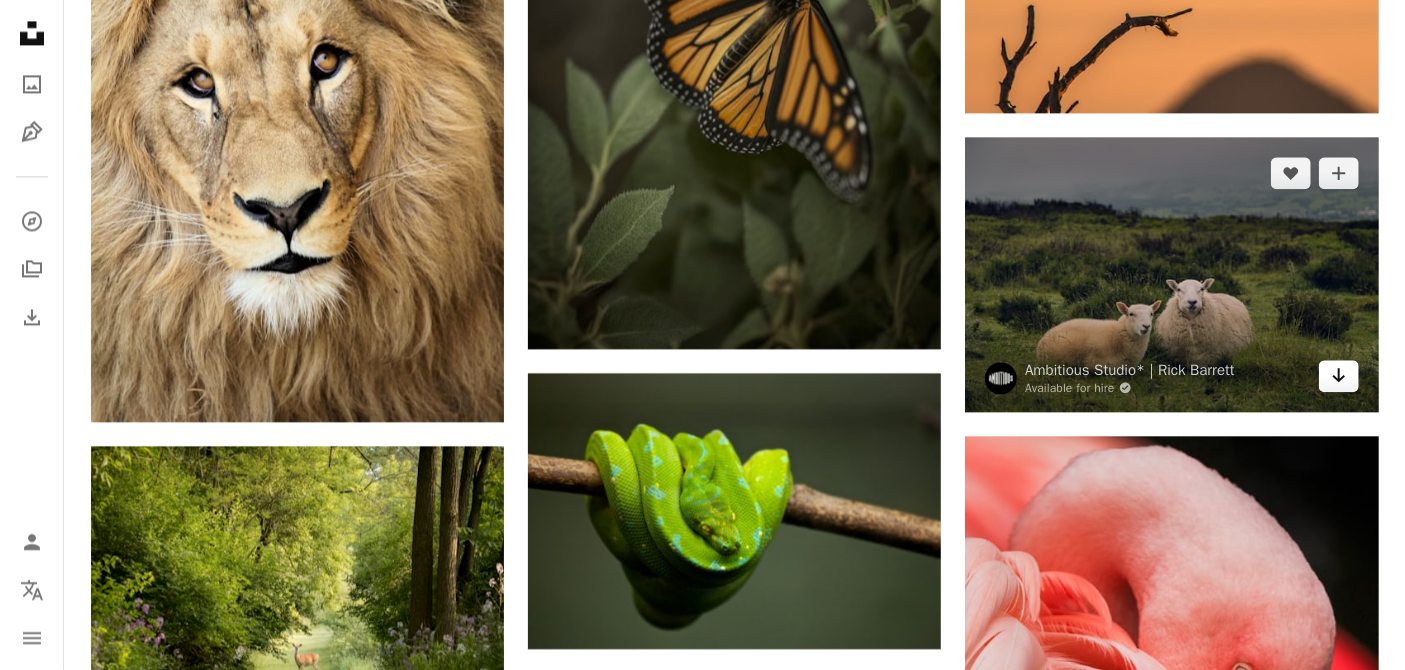 click on "Arrow pointing down" 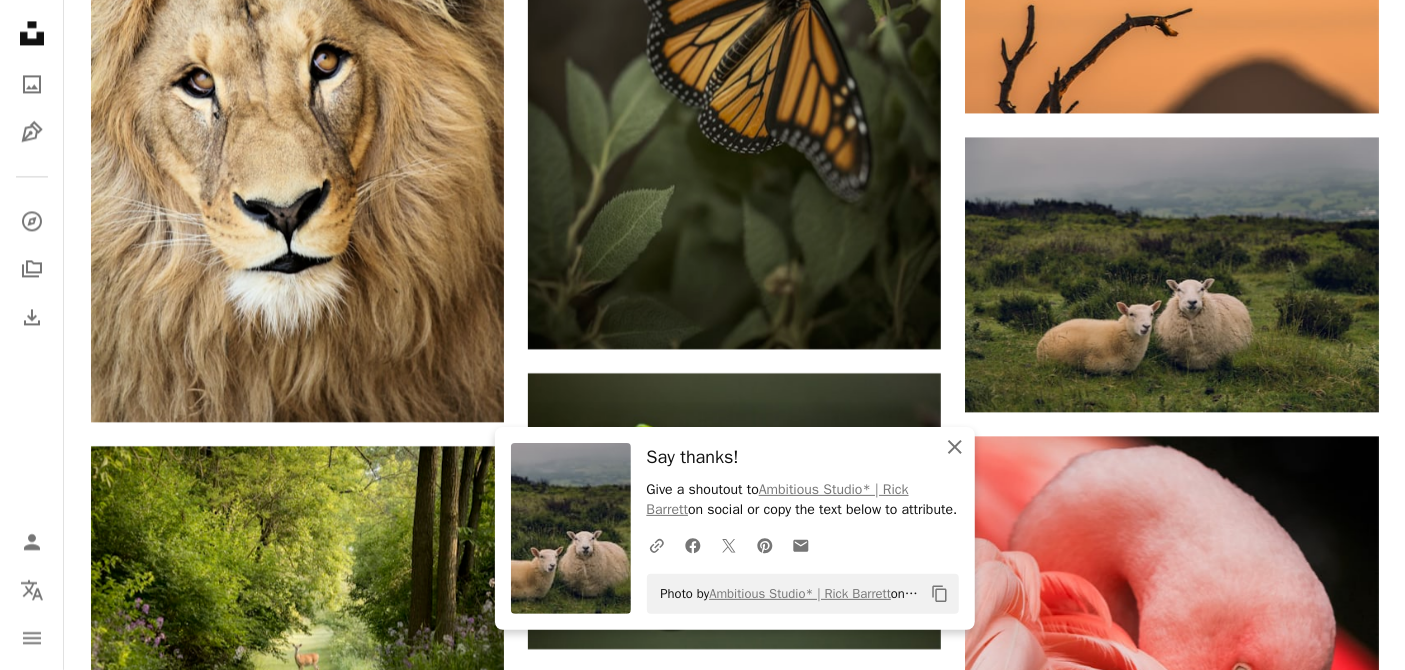 click on "An X shape" 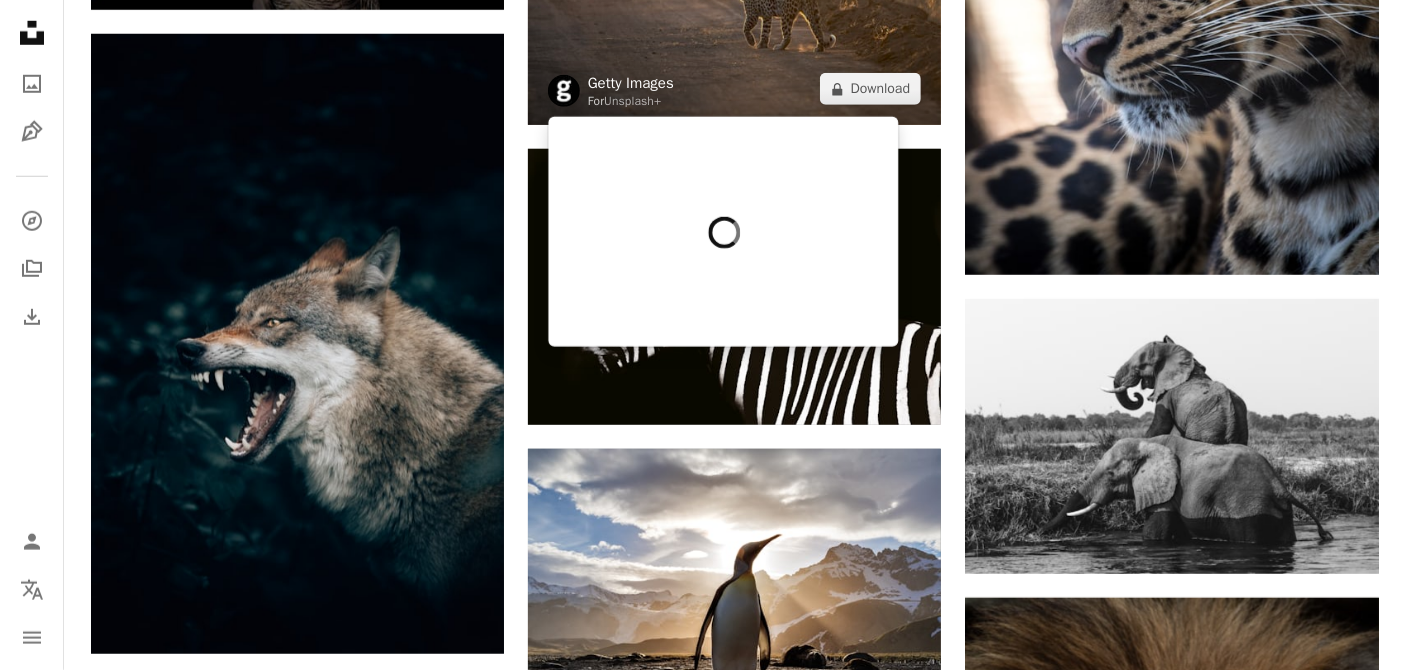 scroll, scrollTop: 13580, scrollLeft: 0, axis: vertical 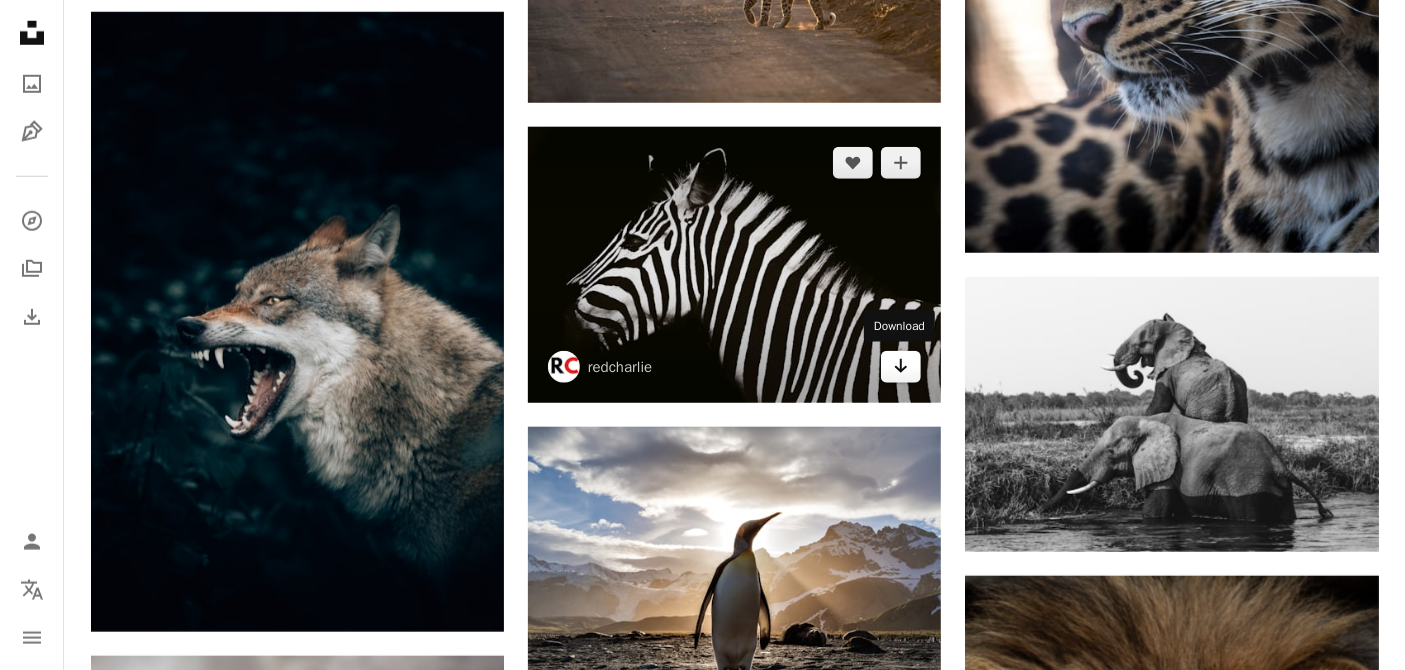 click on "Arrow pointing down" 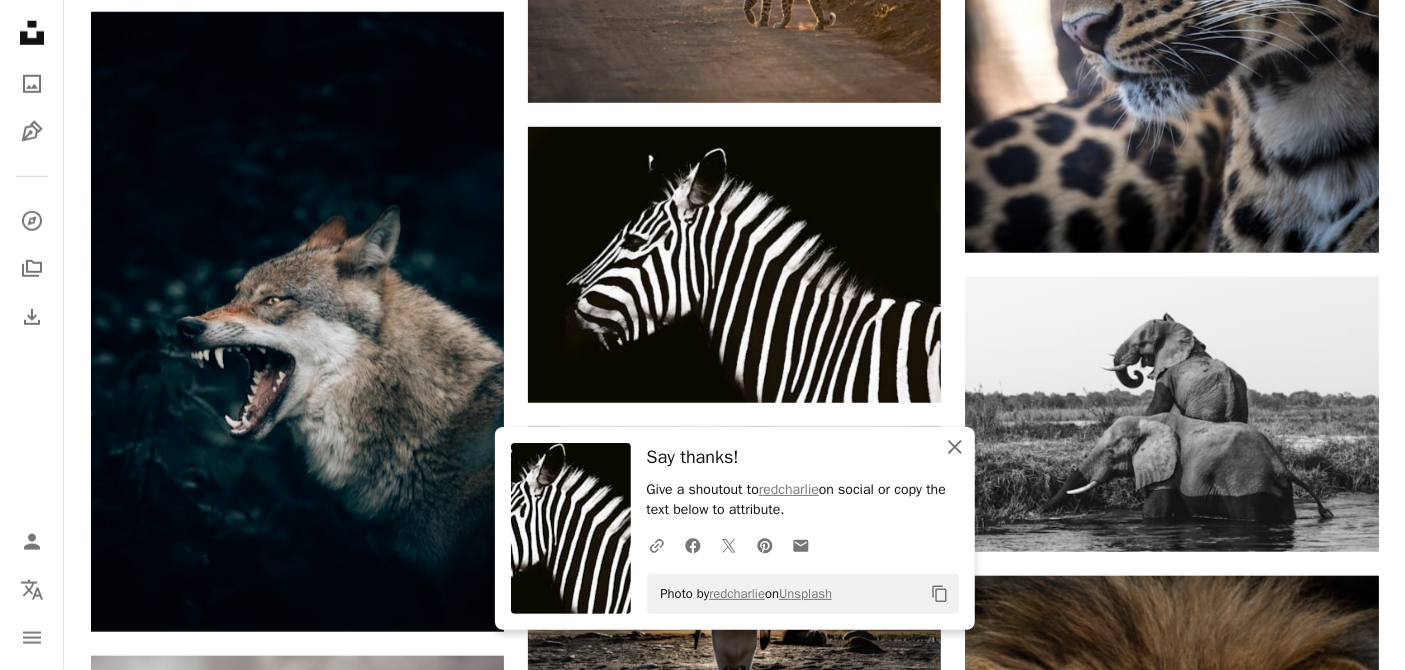 click 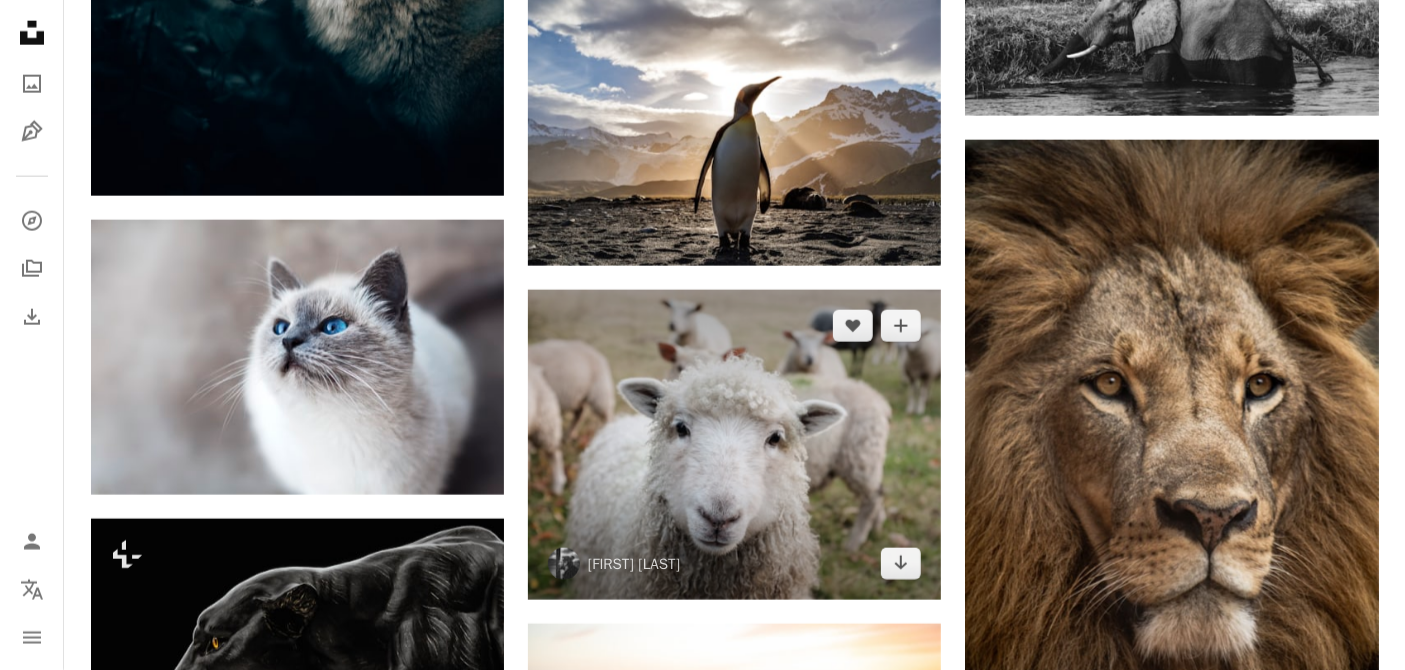 scroll, scrollTop: 14056, scrollLeft: 0, axis: vertical 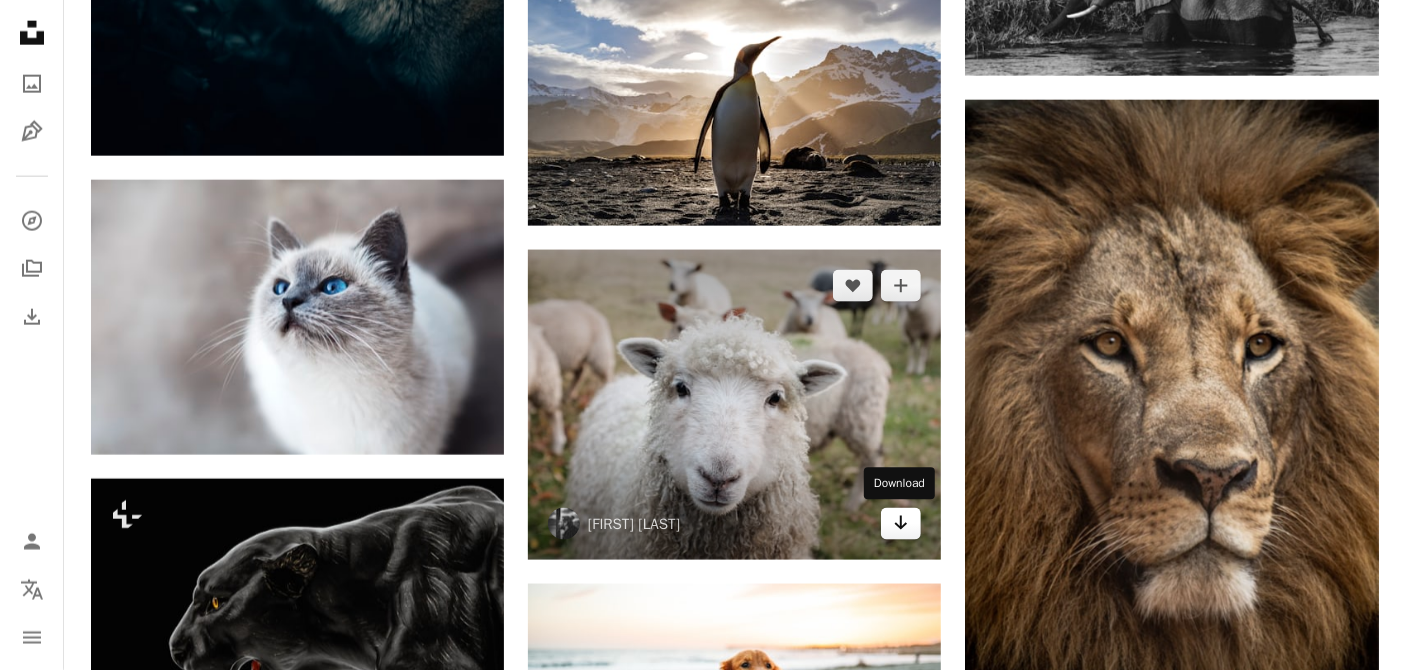 click on "Arrow pointing down" 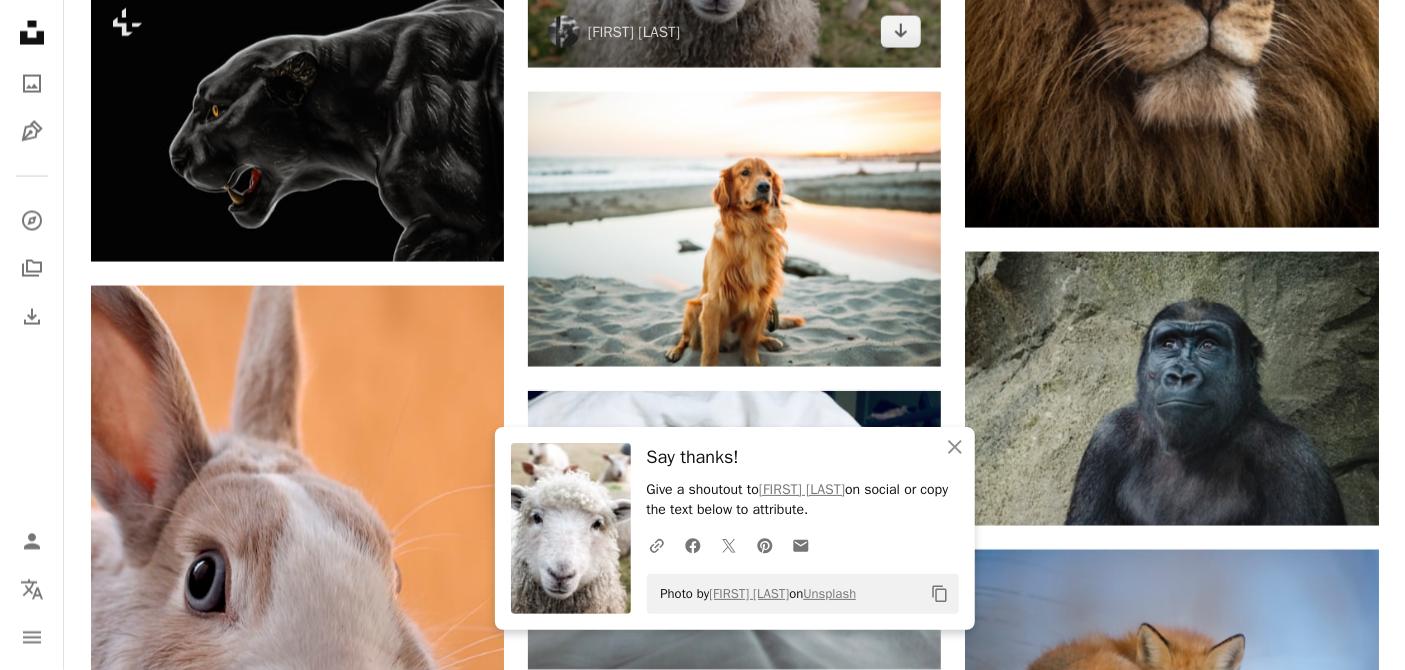 scroll, scrollTop: 14567, scrollLeft: 0, axis: vertical 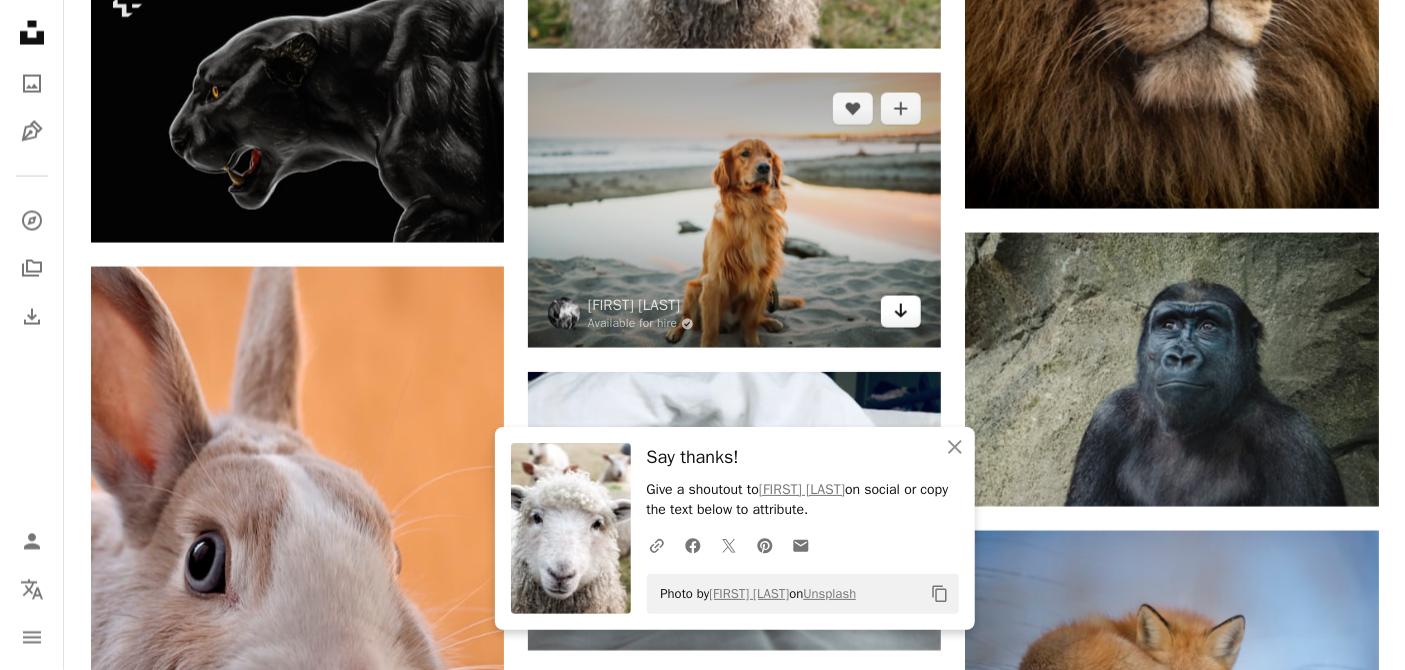 click on "Arrow pointing down" at bounding box center (901, 312) 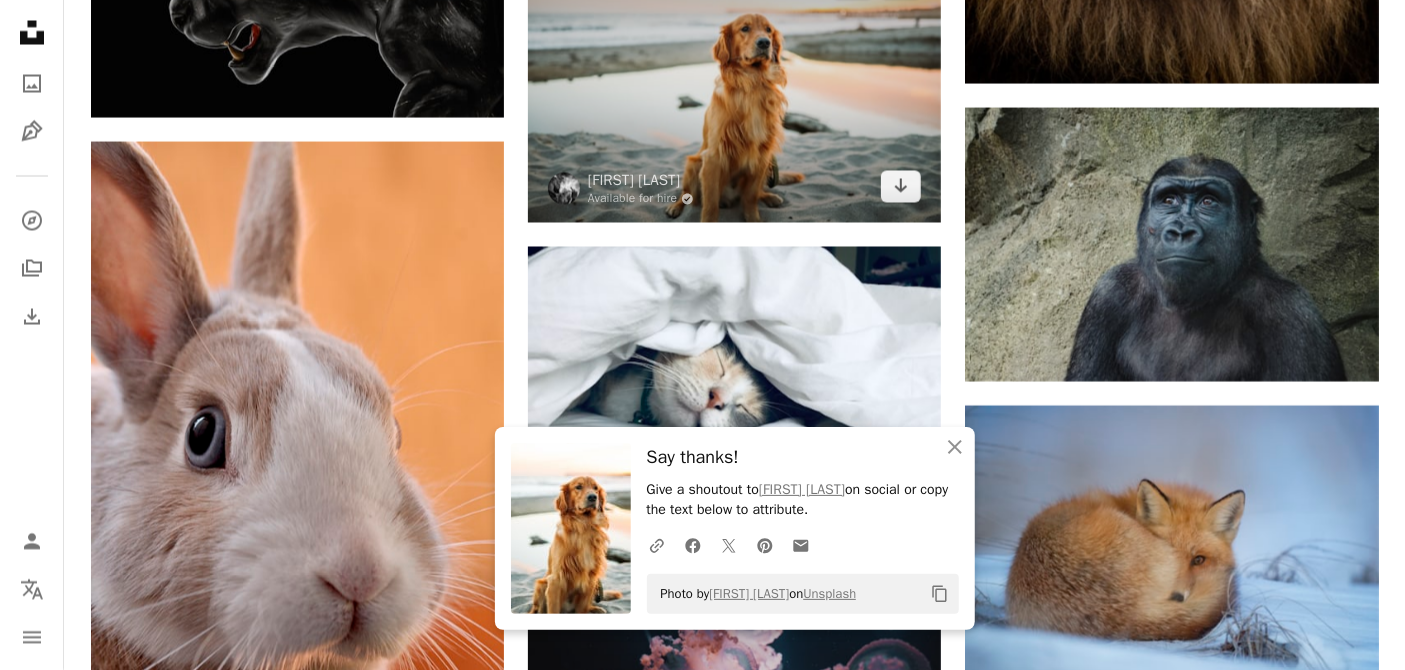 scroll, scrollTop: 14874, scrollLeft: 0, axis: vertical 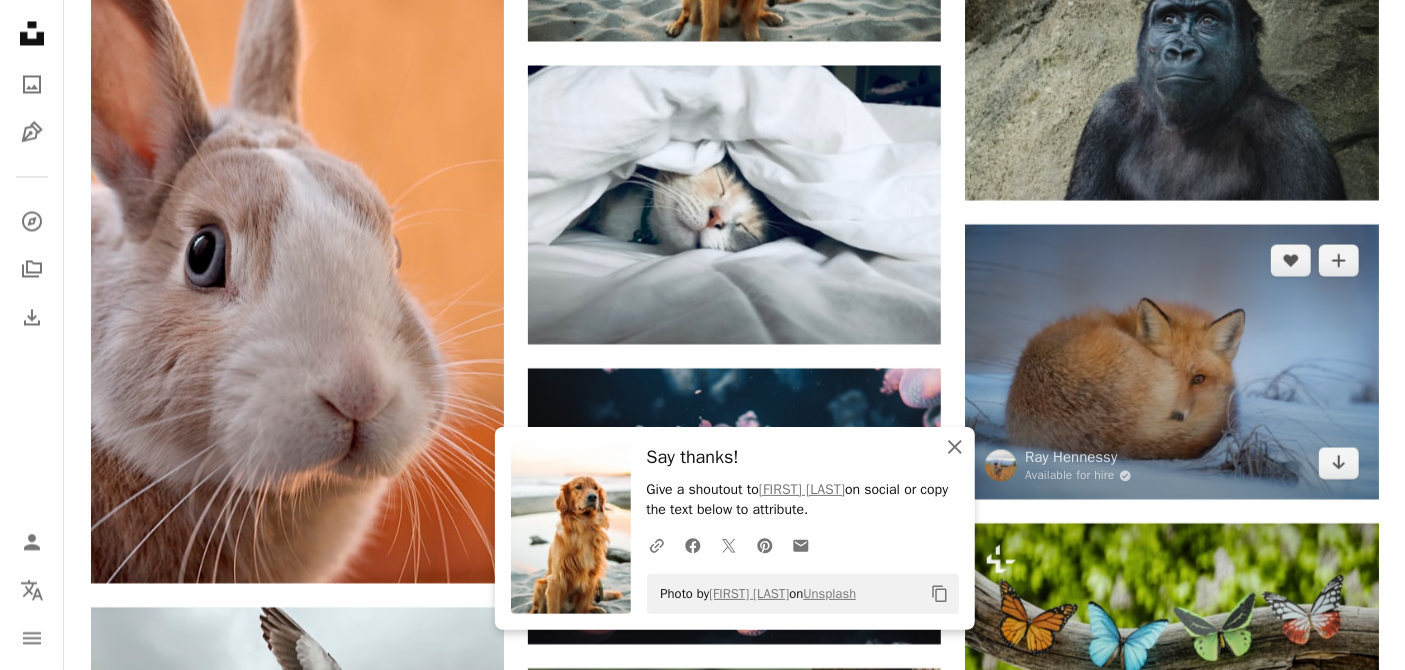 click on "An X shape" 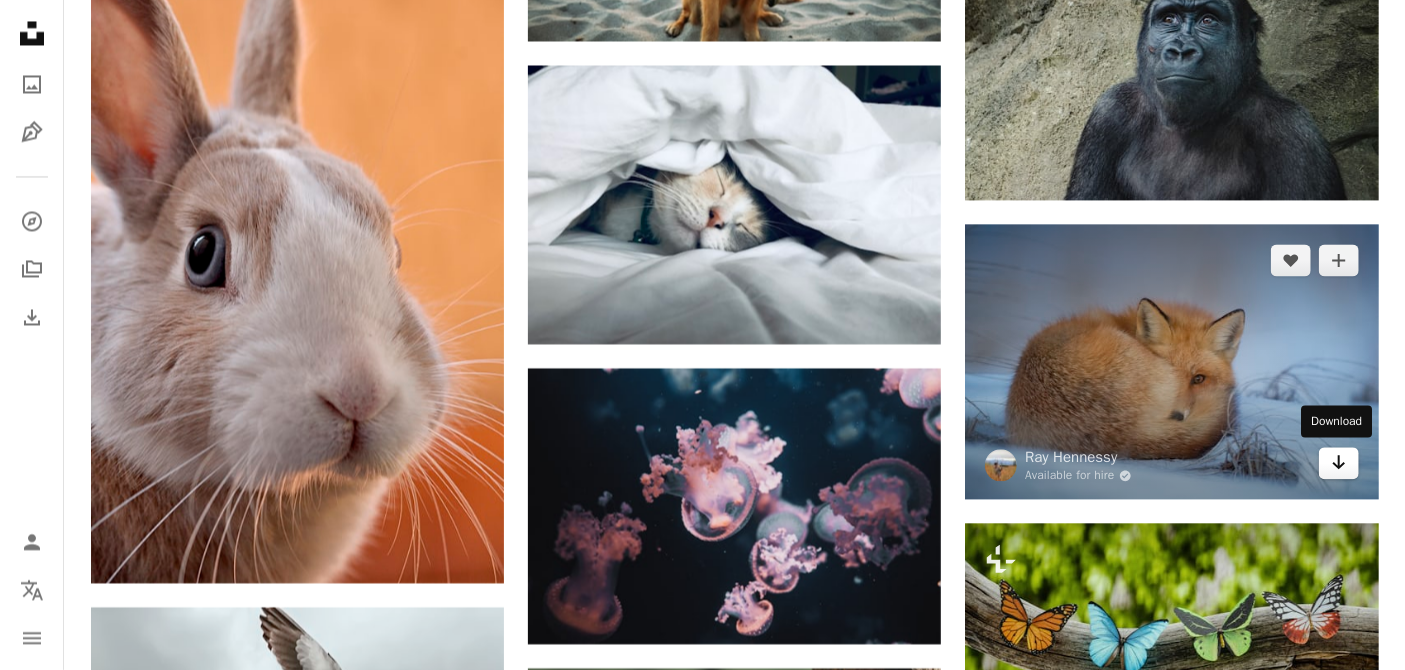 click on "Arrow pointing down" at bounding box center (1339, 463) 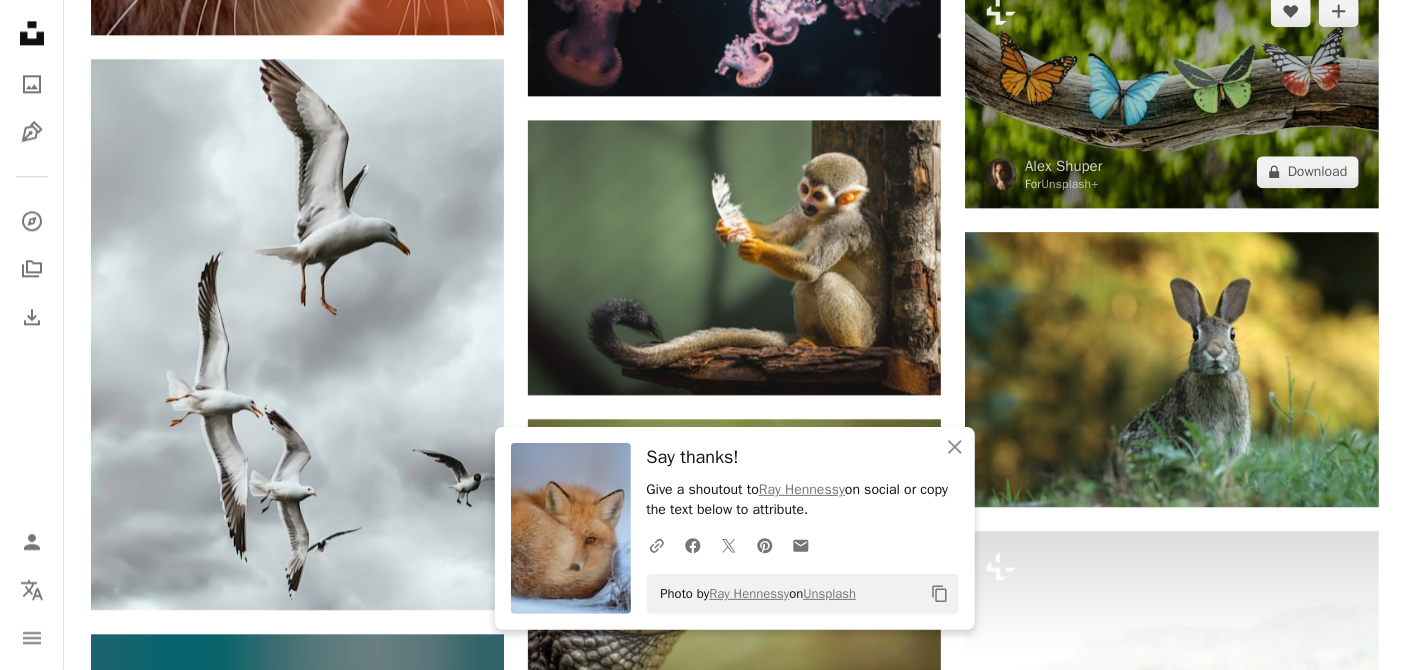 scroll, scrollTop: 15409, scrollLeft: 0, axis: vertical 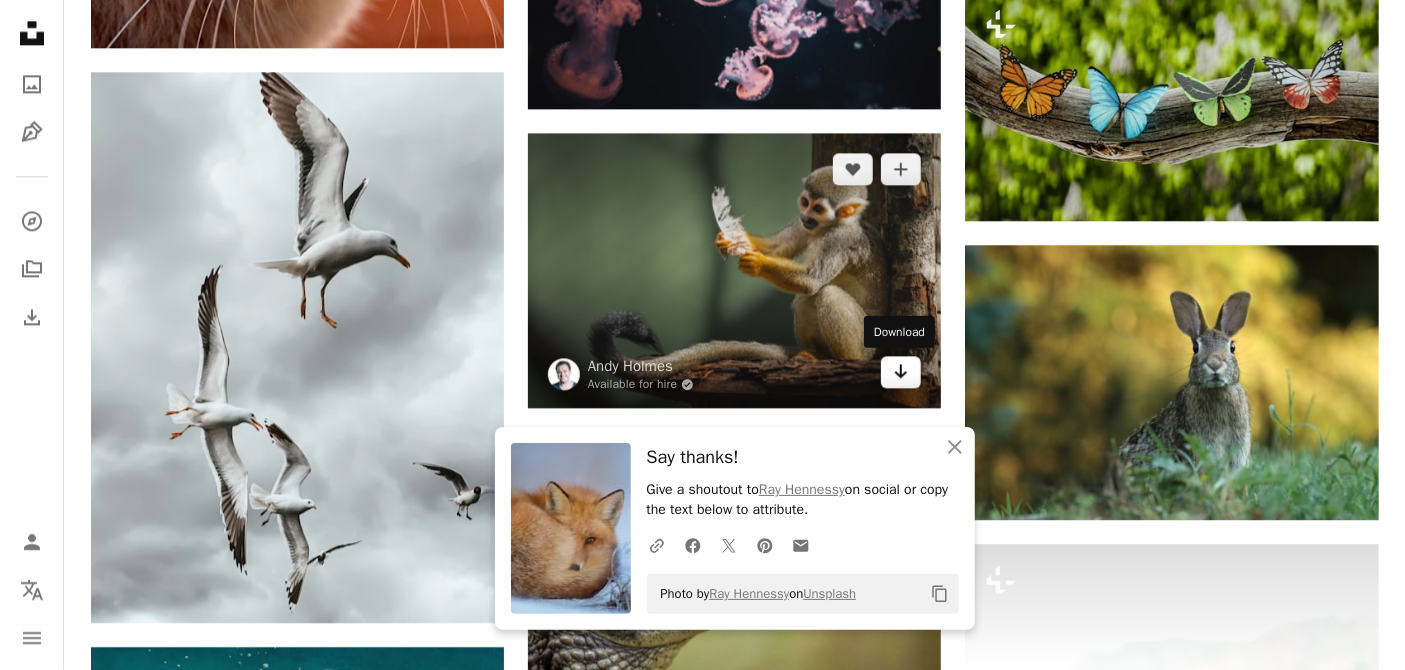 click on "Arrow pointing down" at bounding box center [901, 372] 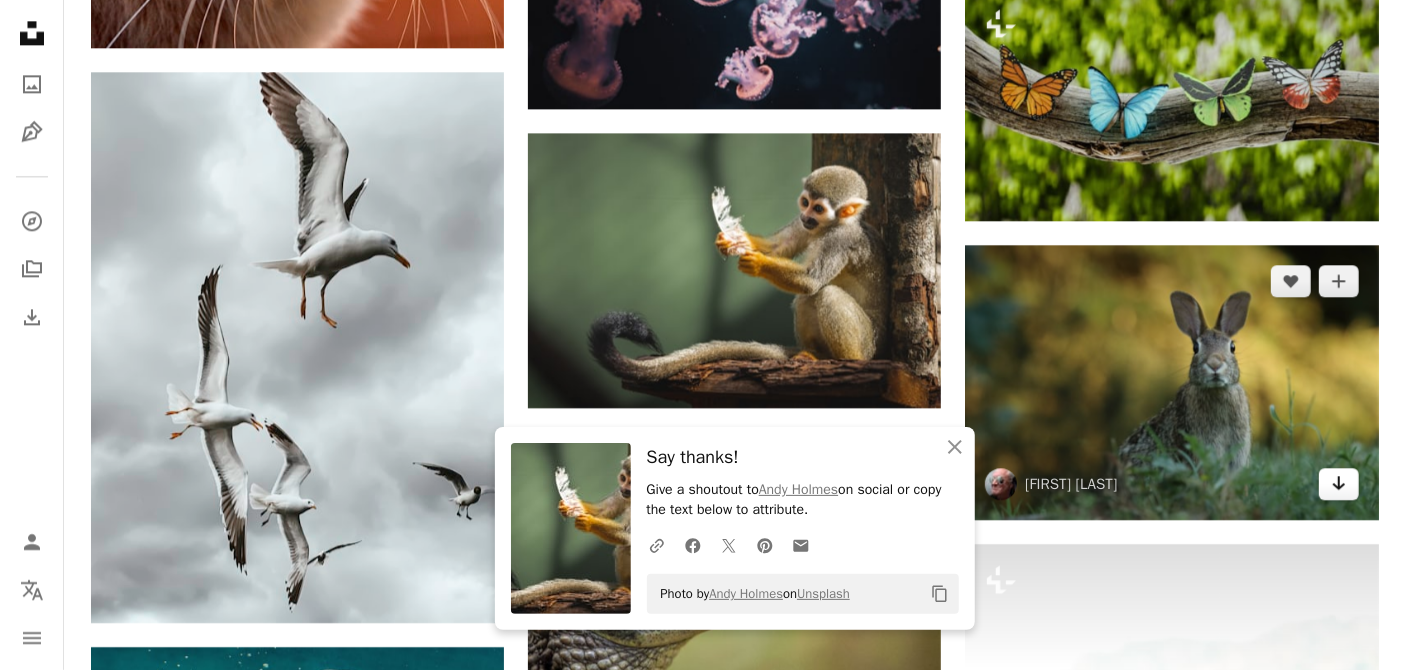 click 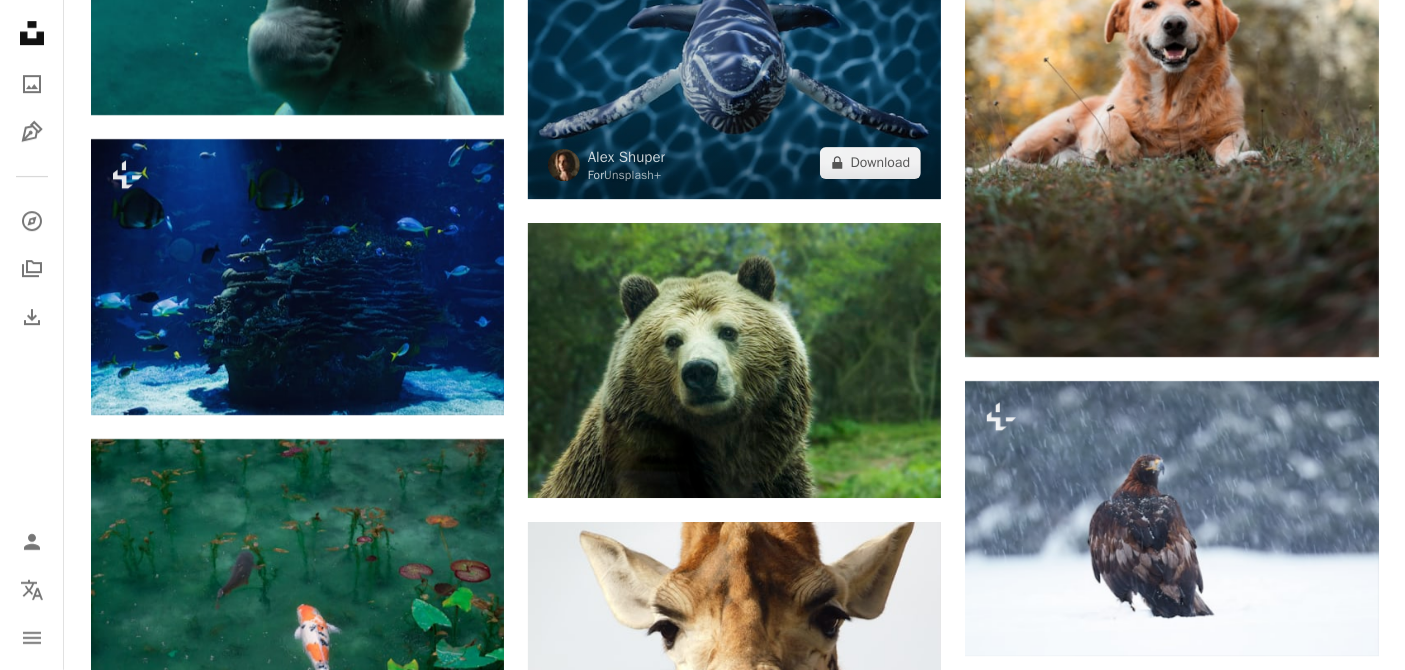 scroll, scrollTop: 16270, scrollLeft: 0, axis: vertical 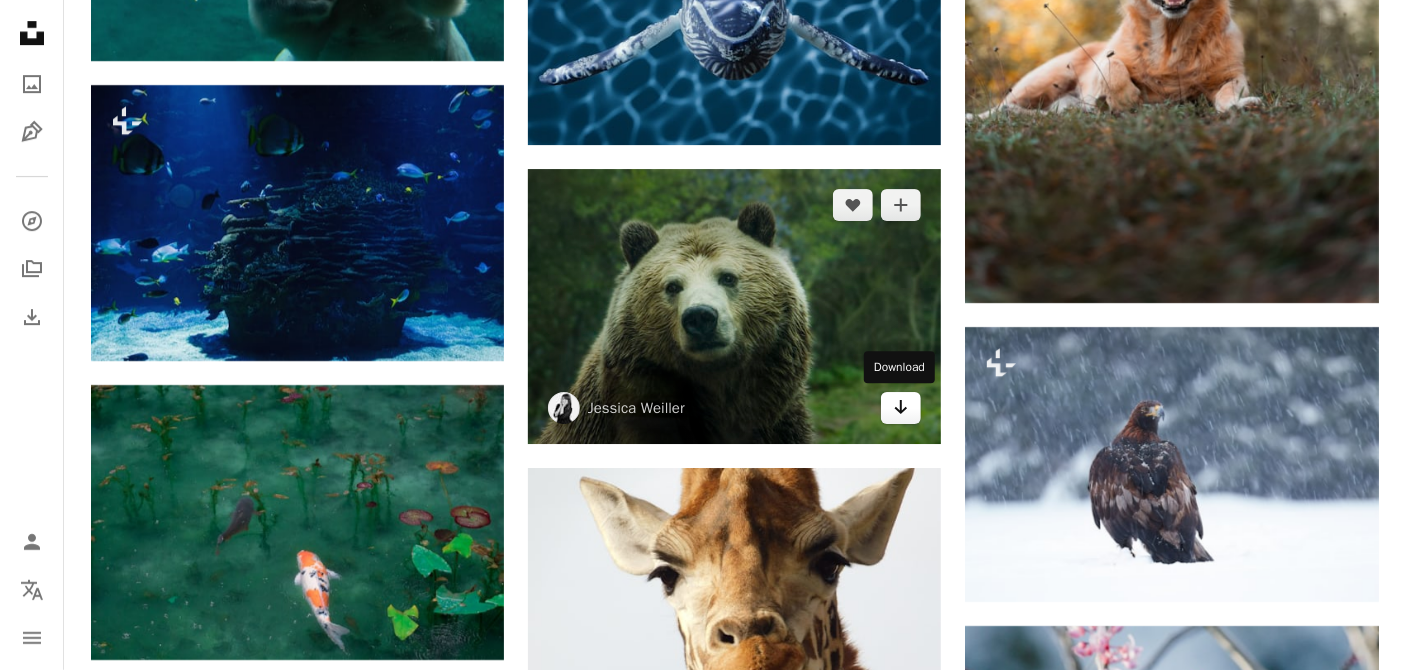 click on "Arrow pointing down" 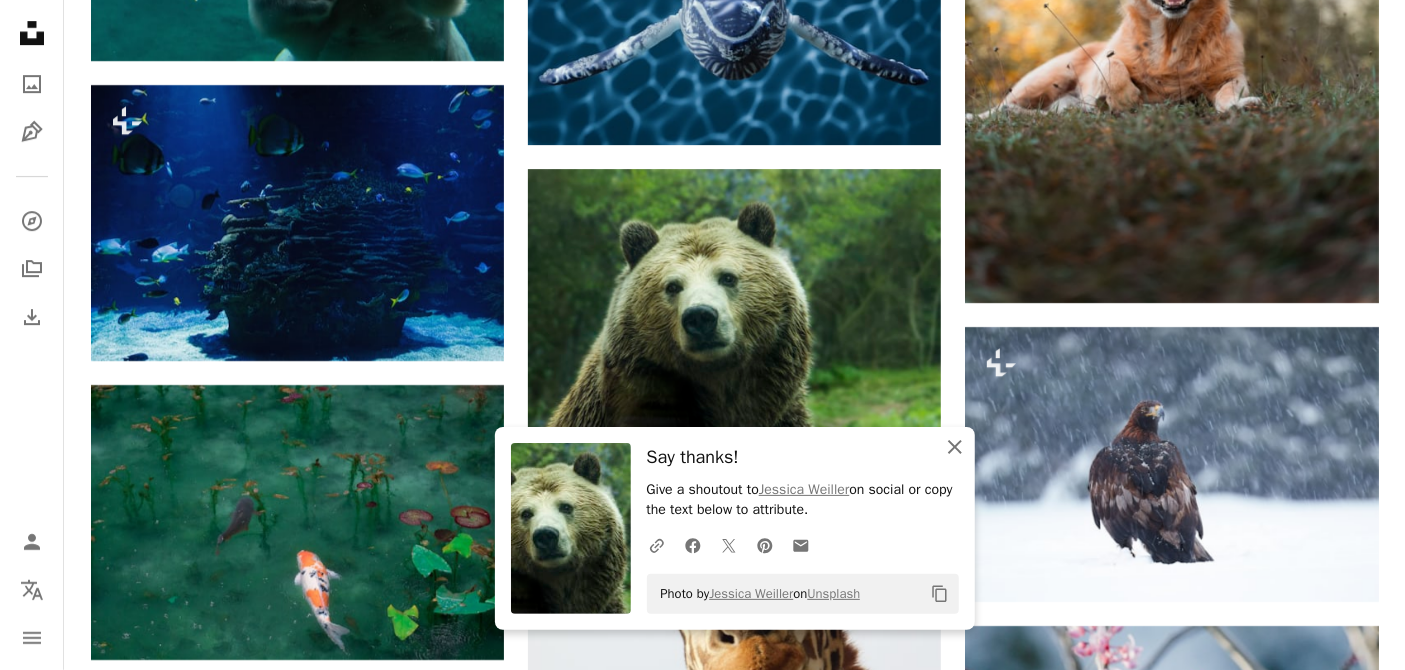 click 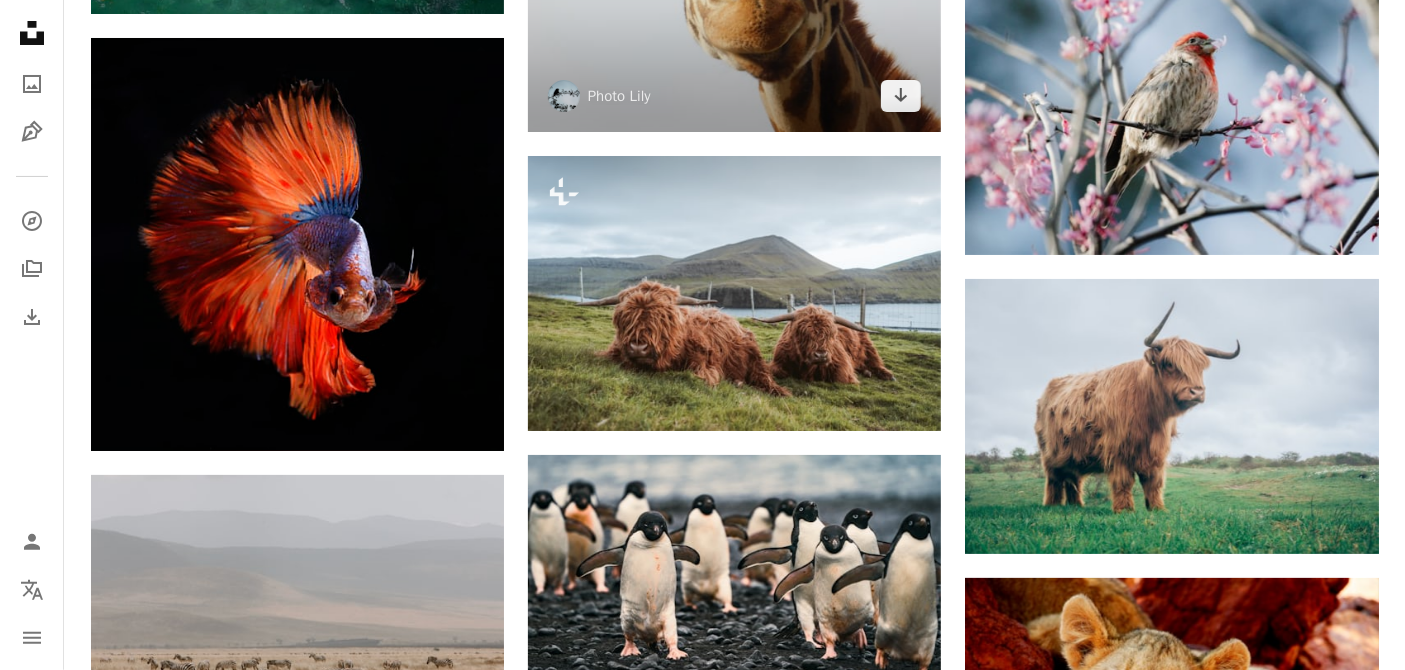 scroll, scrollTop: 16919, scrollLeft: 0, axis: vertical 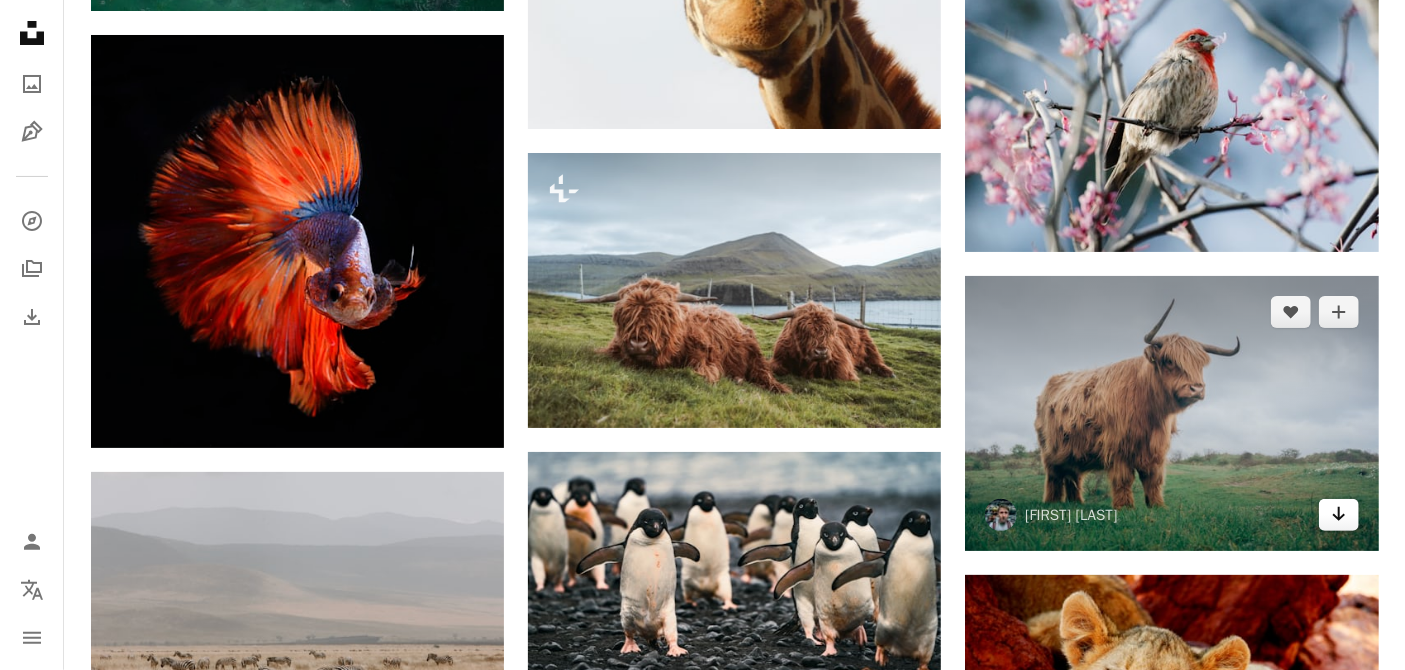 click on "Arrow pointing down" 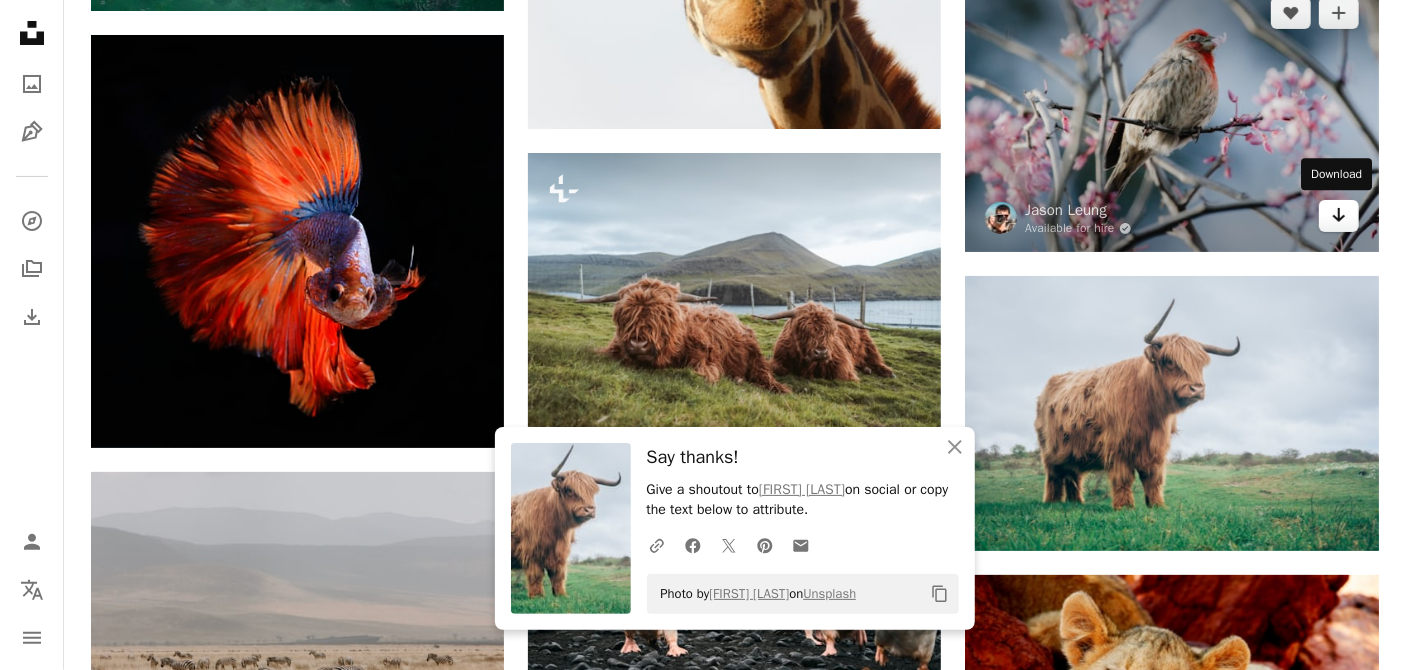 click on "Arrow pointing down" 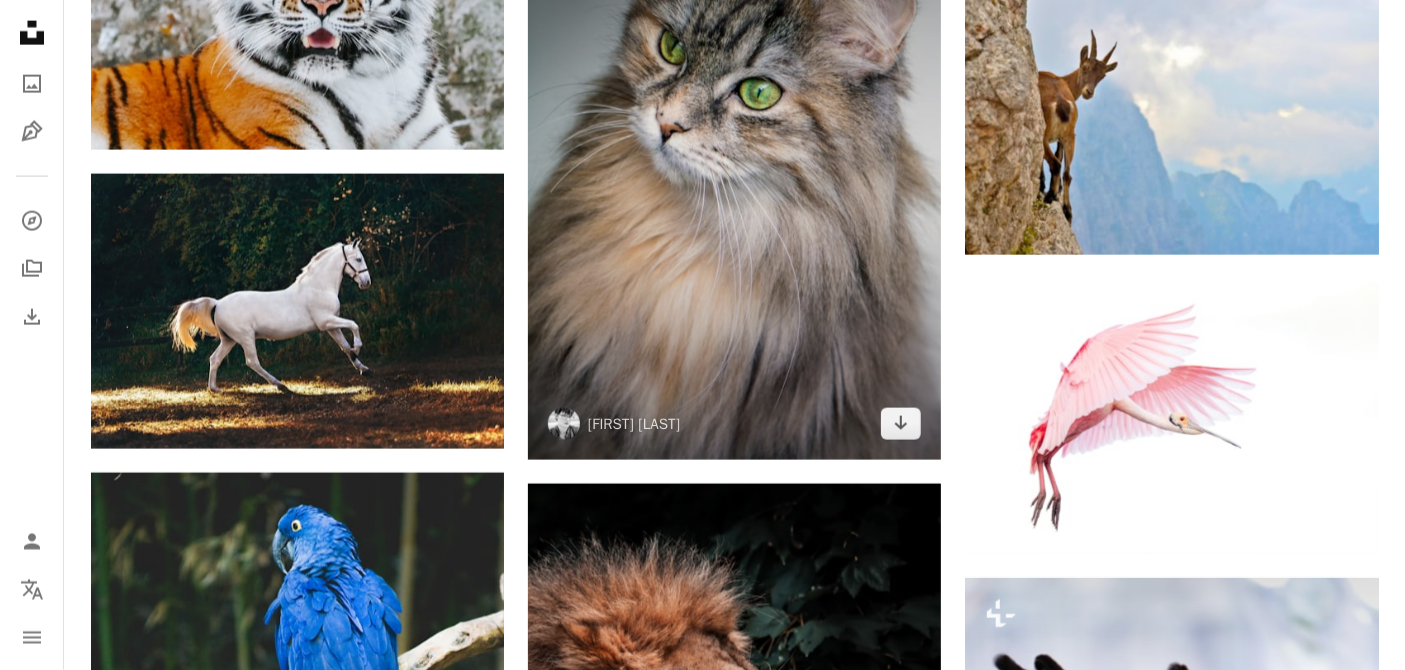 scroll, scrollTop: 18425, scrollLeft: 0, axis: vertical 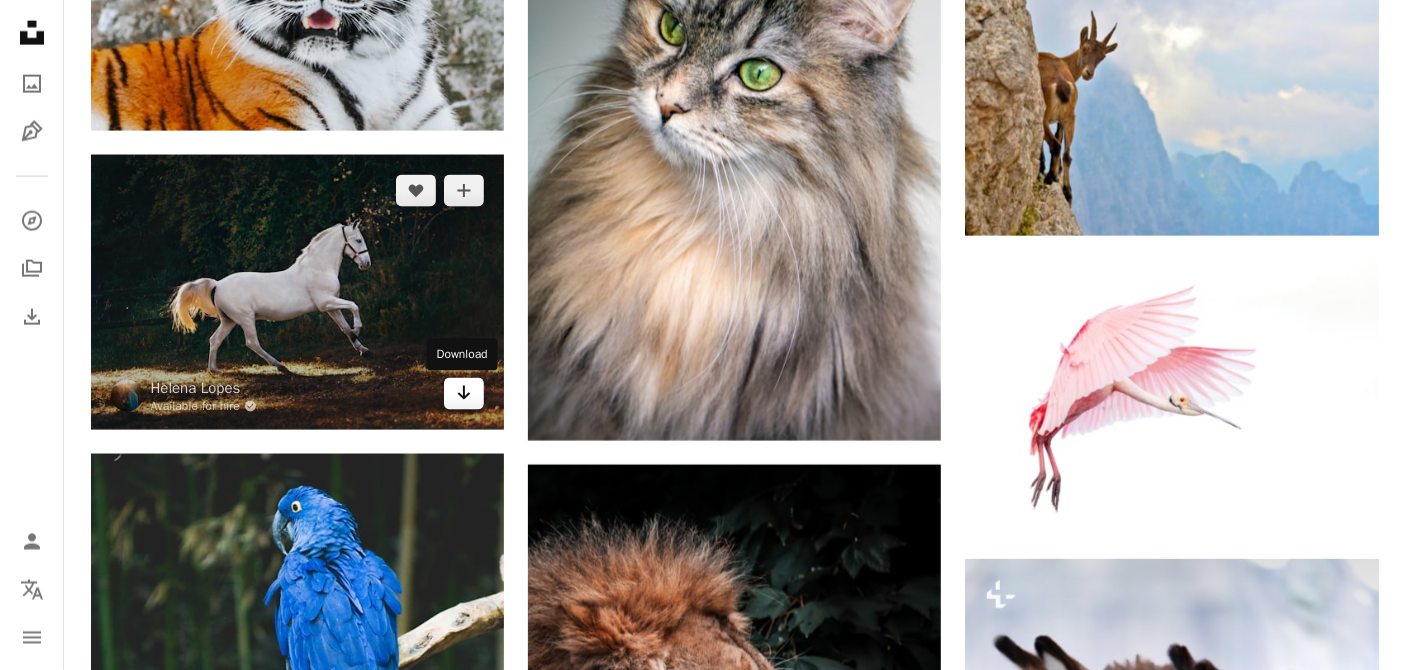 click on "Arrow pointing down" at bounding box center [464, 394] 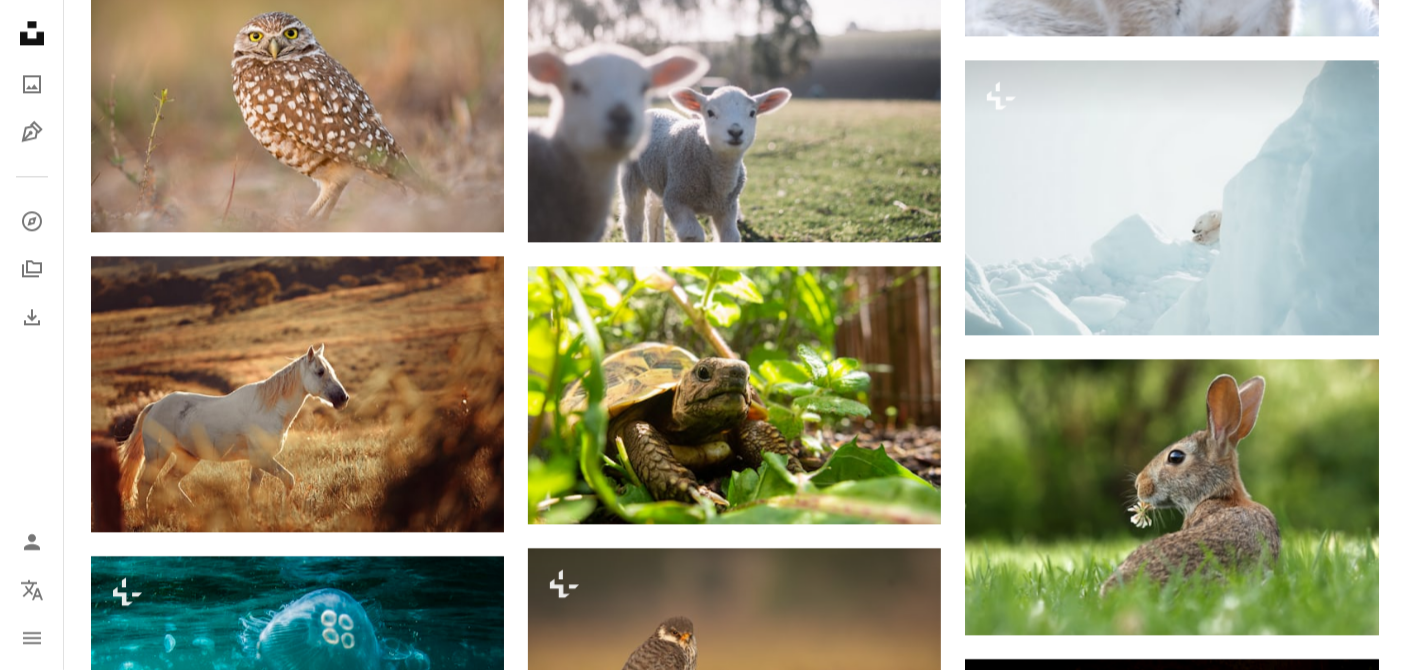 scroll, scrollTop: 19570, scrollLeft: 0, axis: vertical 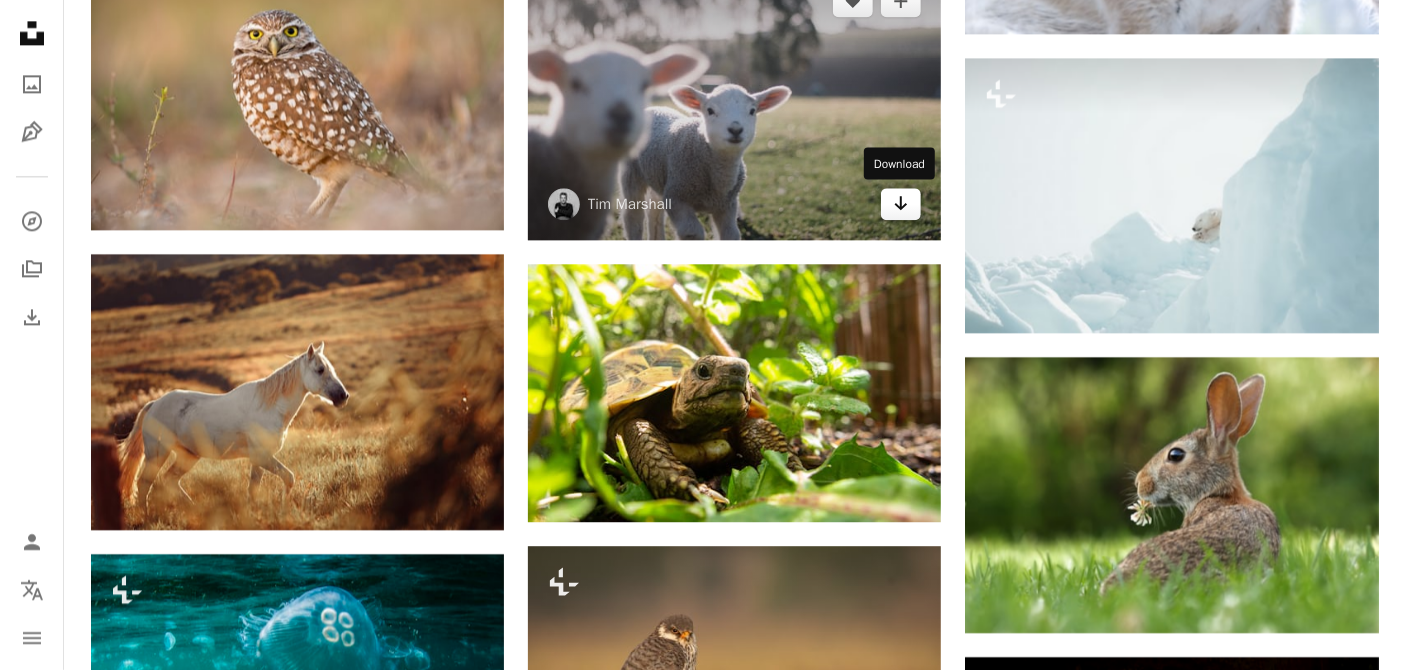 click 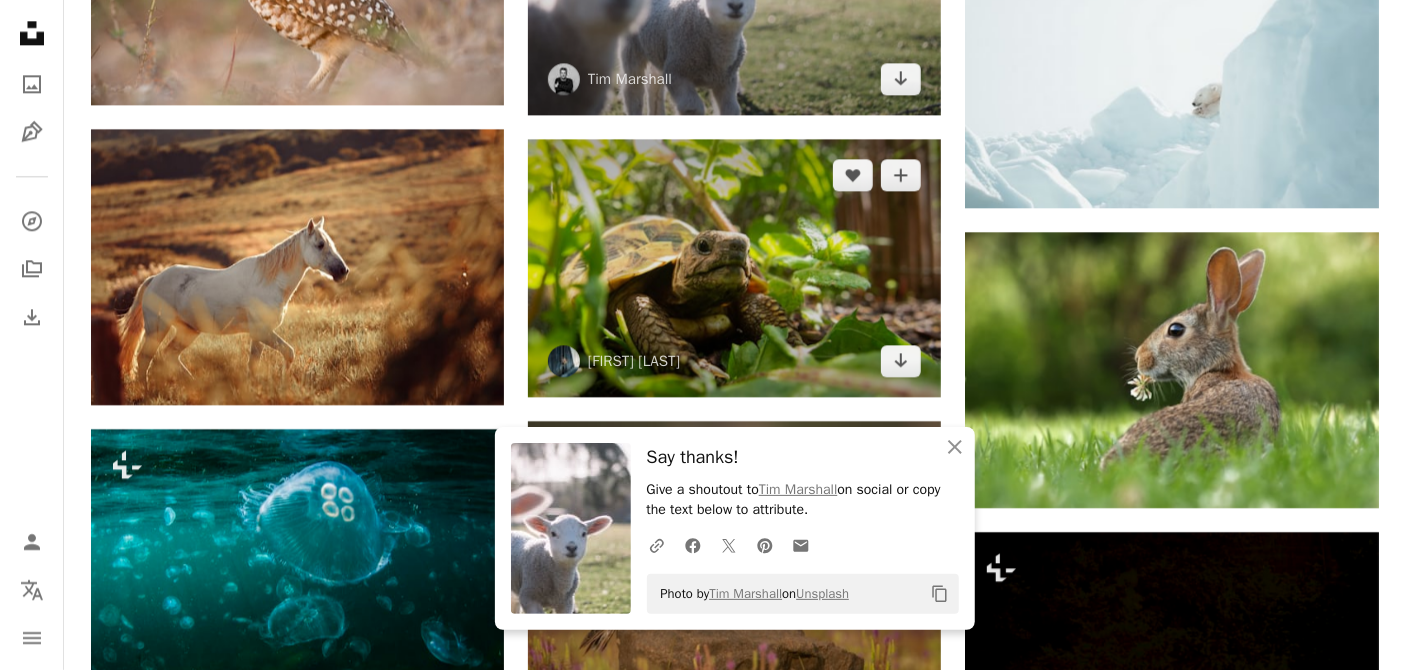 scroll, scrollTop: 19741, scrollLeft: 0, axis: vertical 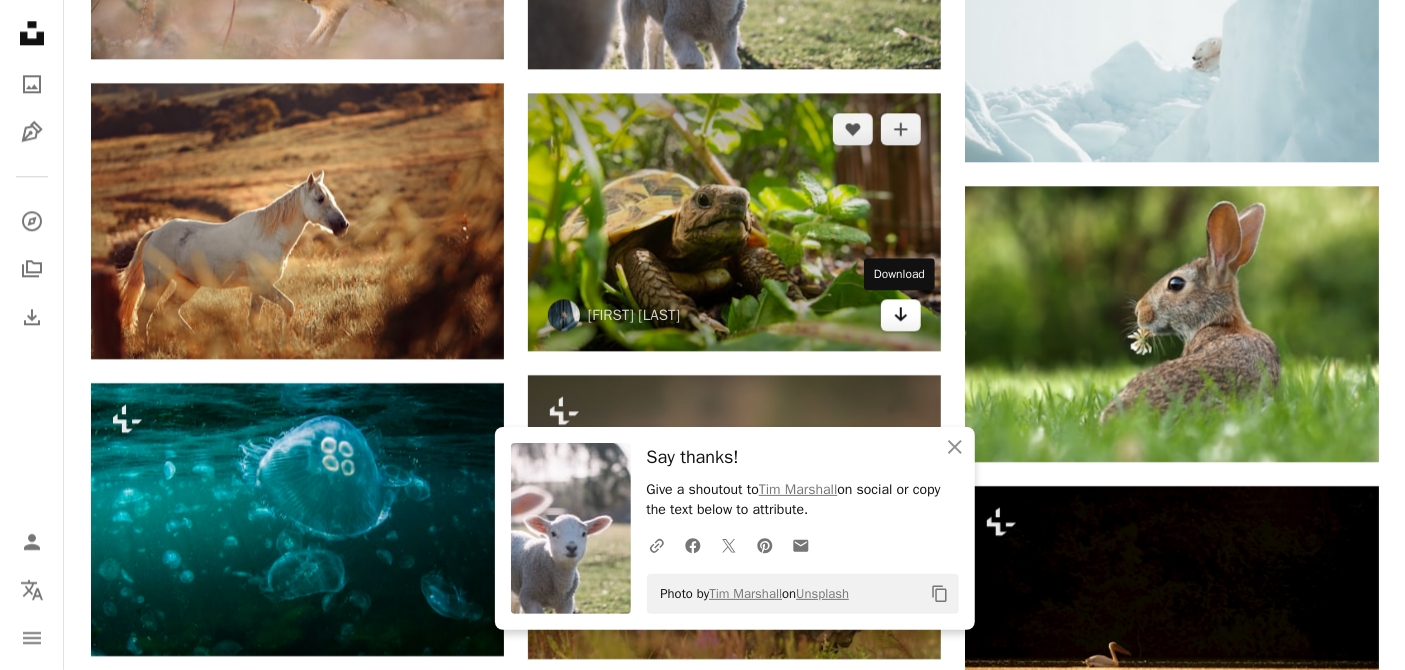 click on "Arrow pointing down" 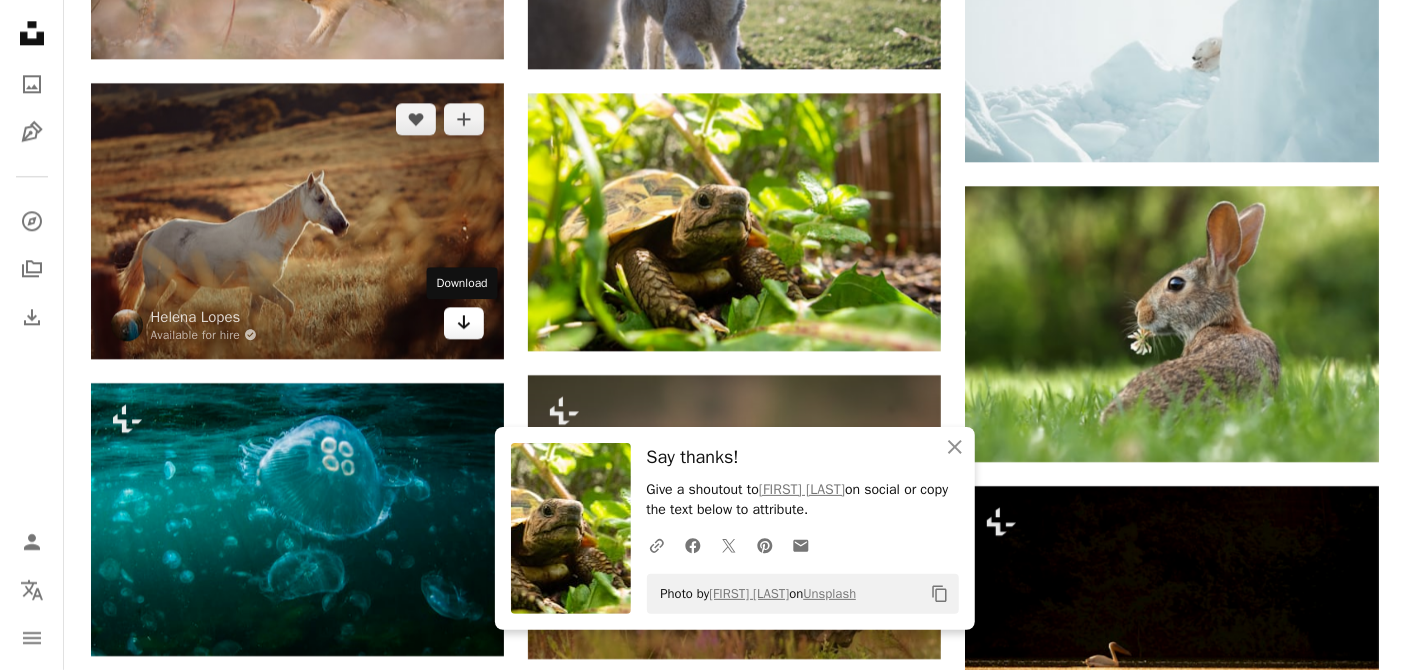 click on "Arrow pointing down" 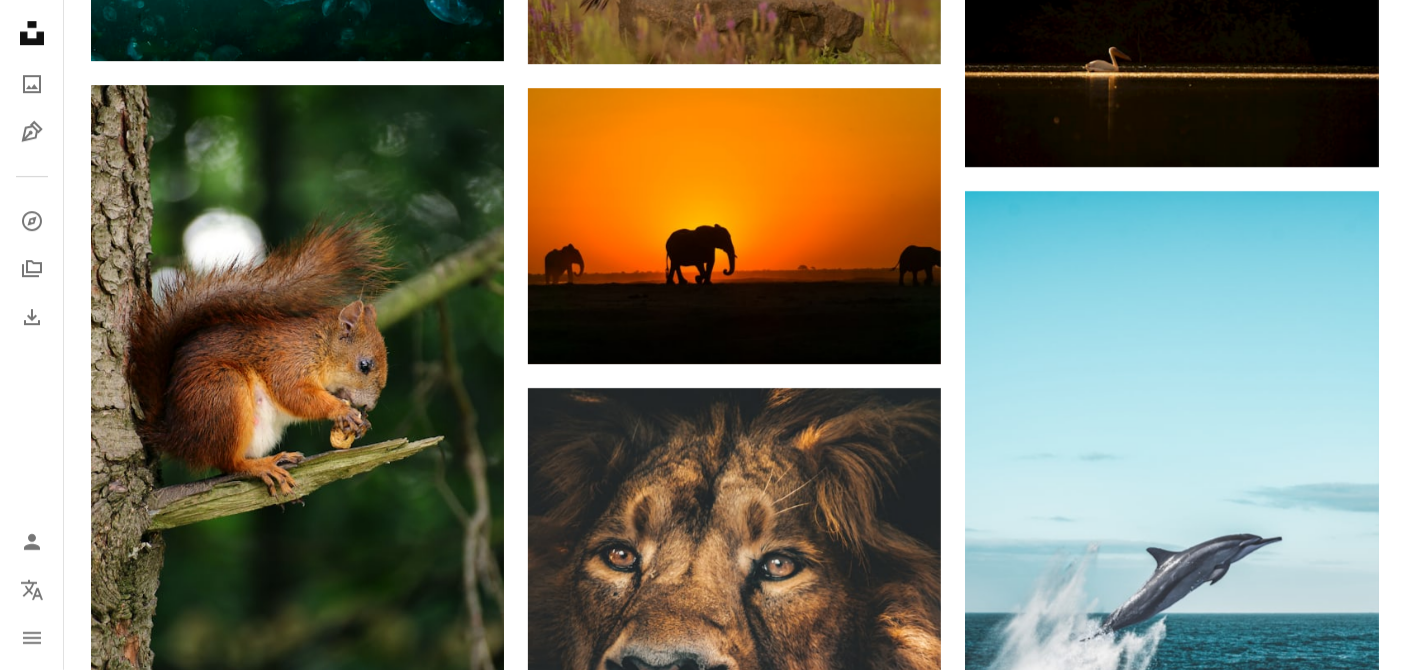 scroll, scrollTop: 21163, scrollLeft: 0, axis: vertical 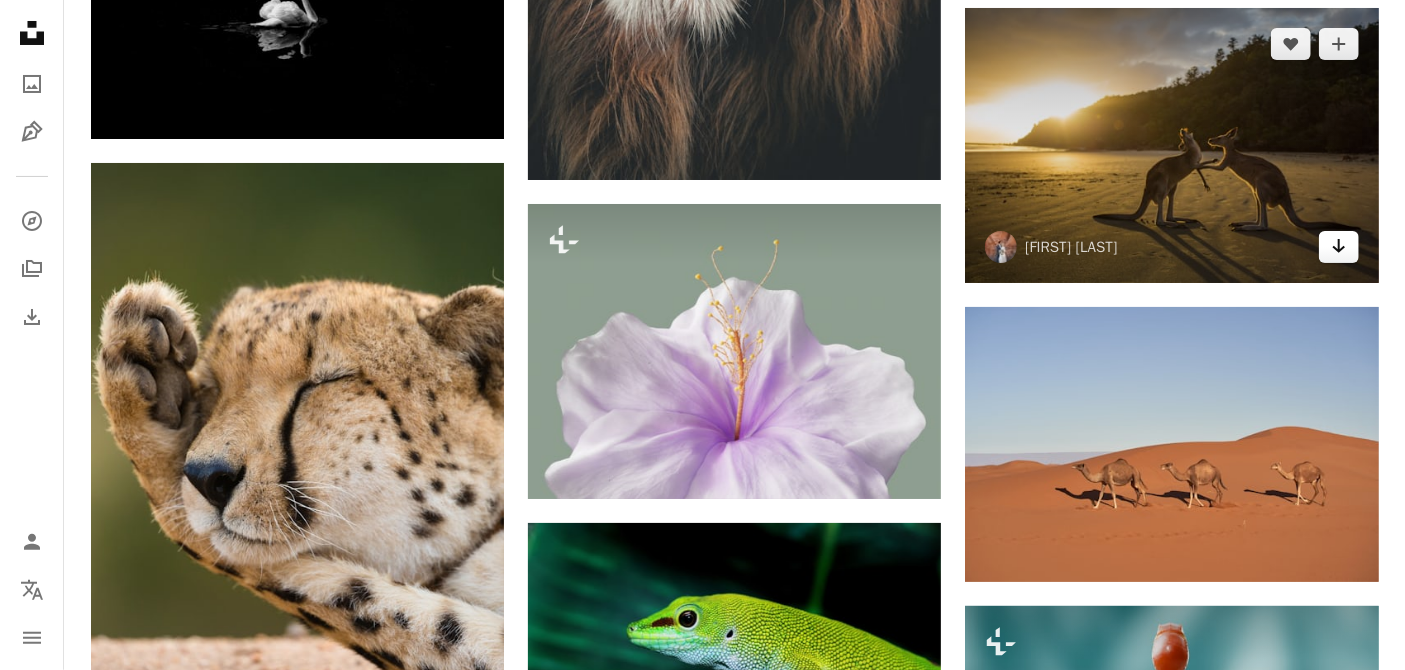 click on "Arrow pointing down" 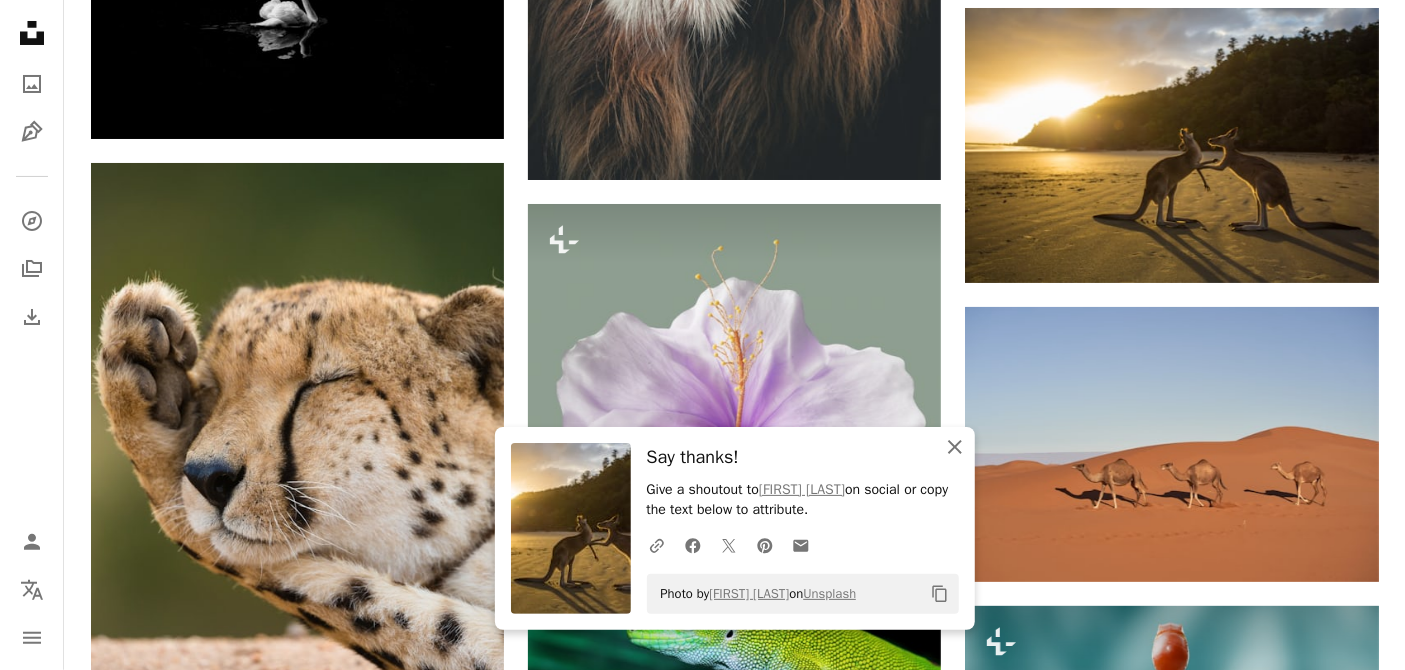 click 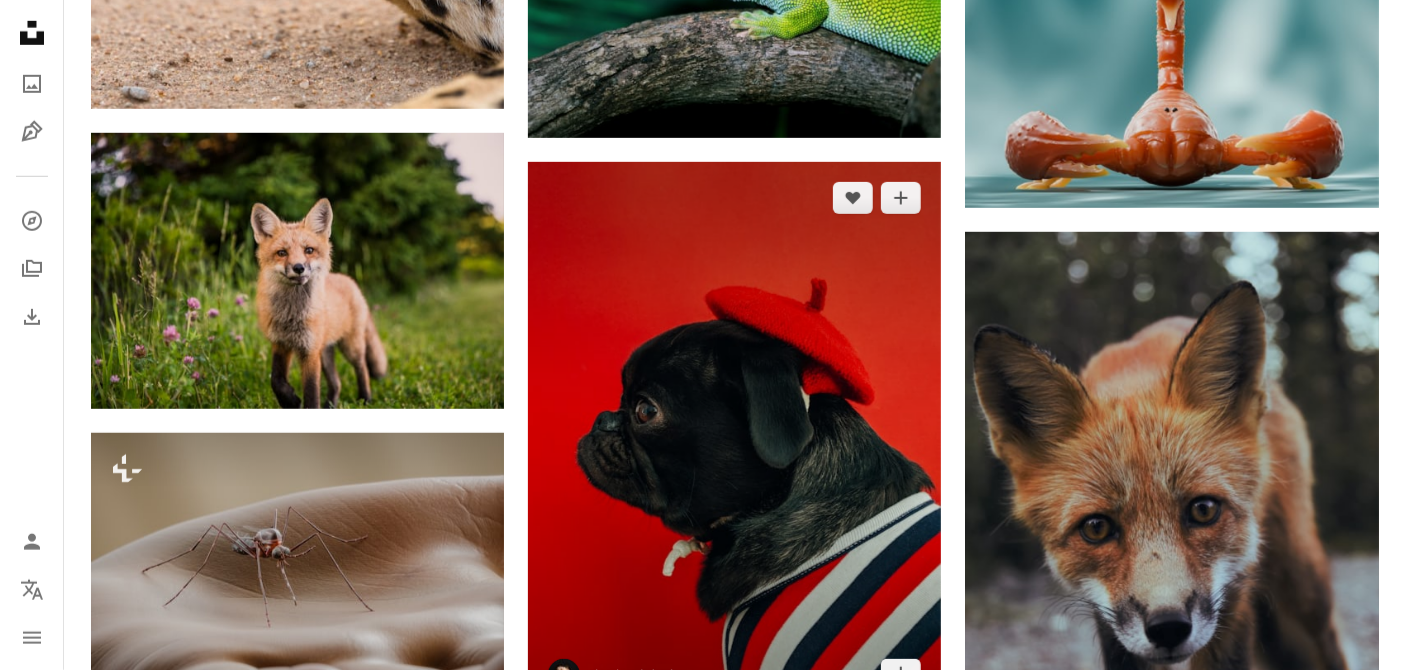 scroll, scrollTop: 21838, scrollLeft: 0, axis: vertical 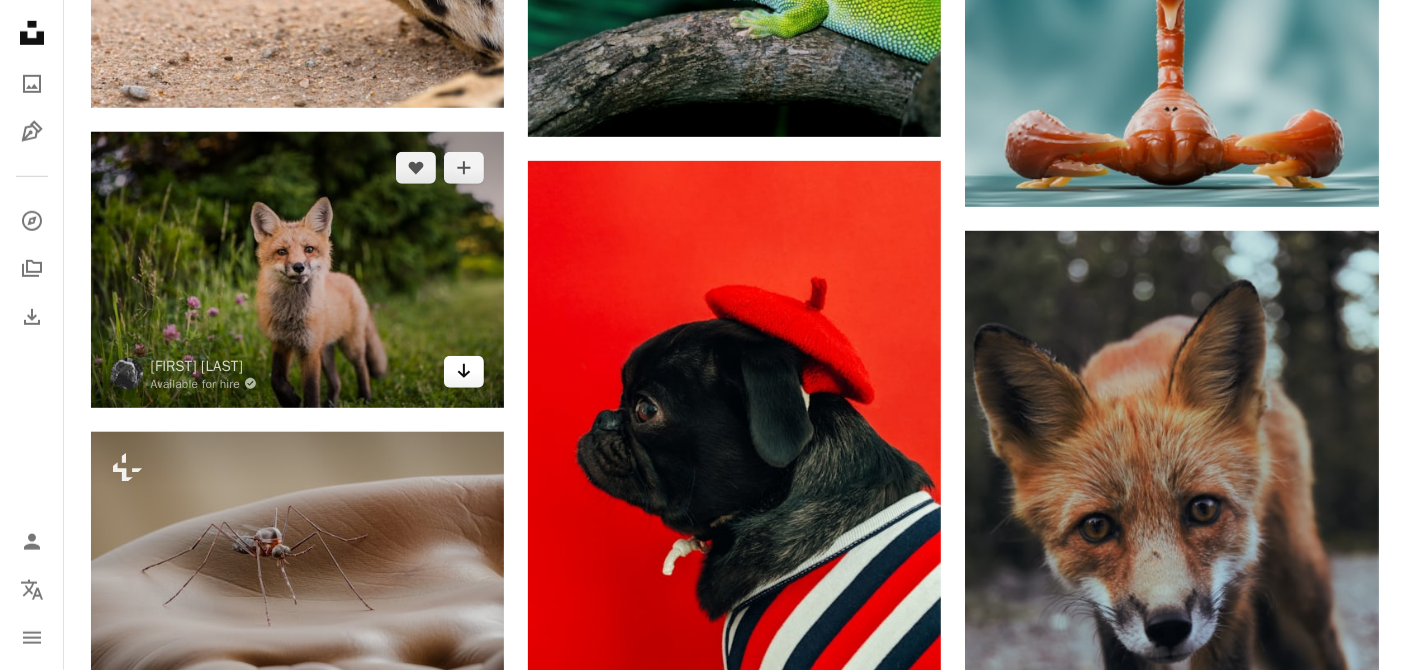 click 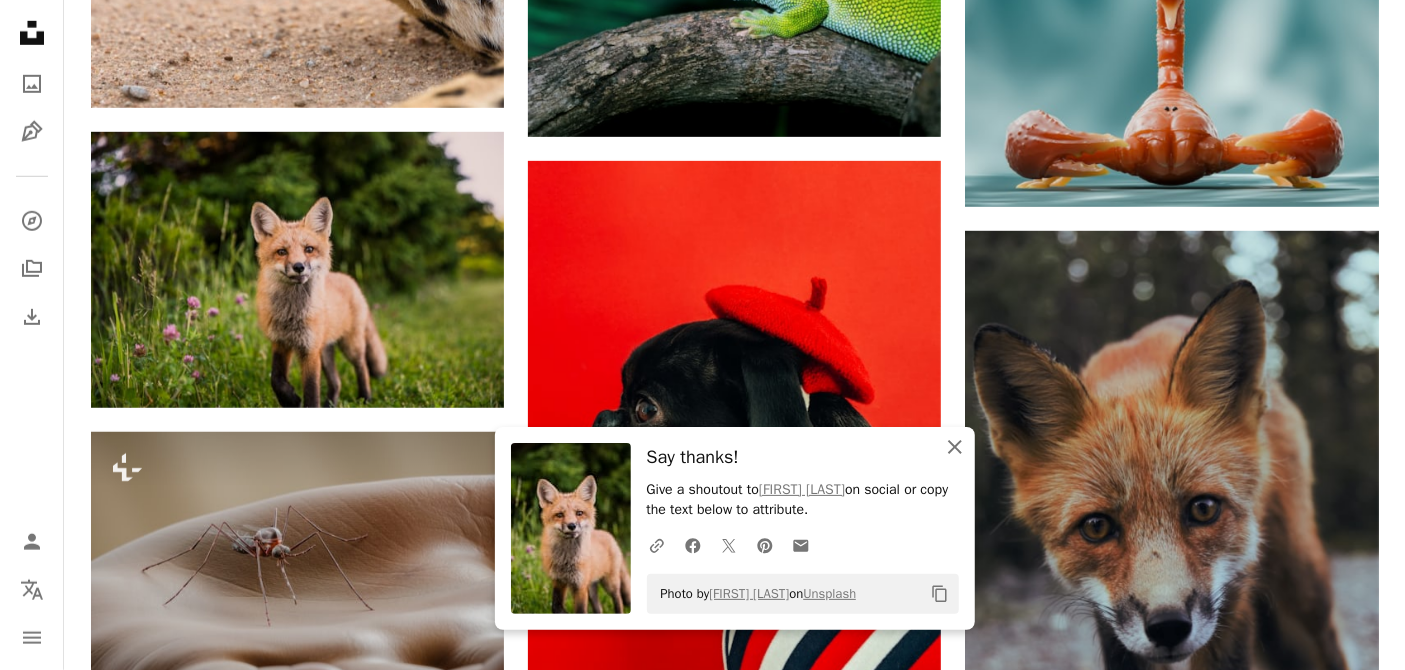 click on "An X shape" 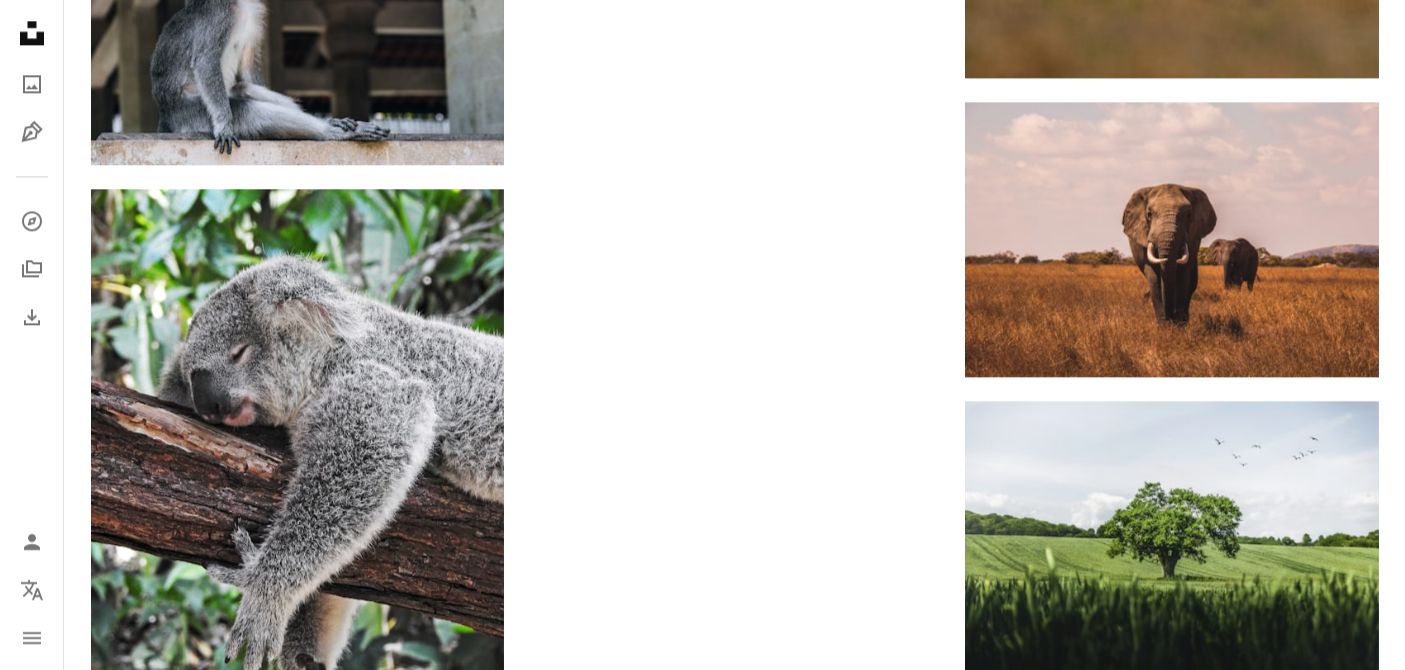 scroll, scrollTop: 23834, scrollLeft: 0, axis: vertical 